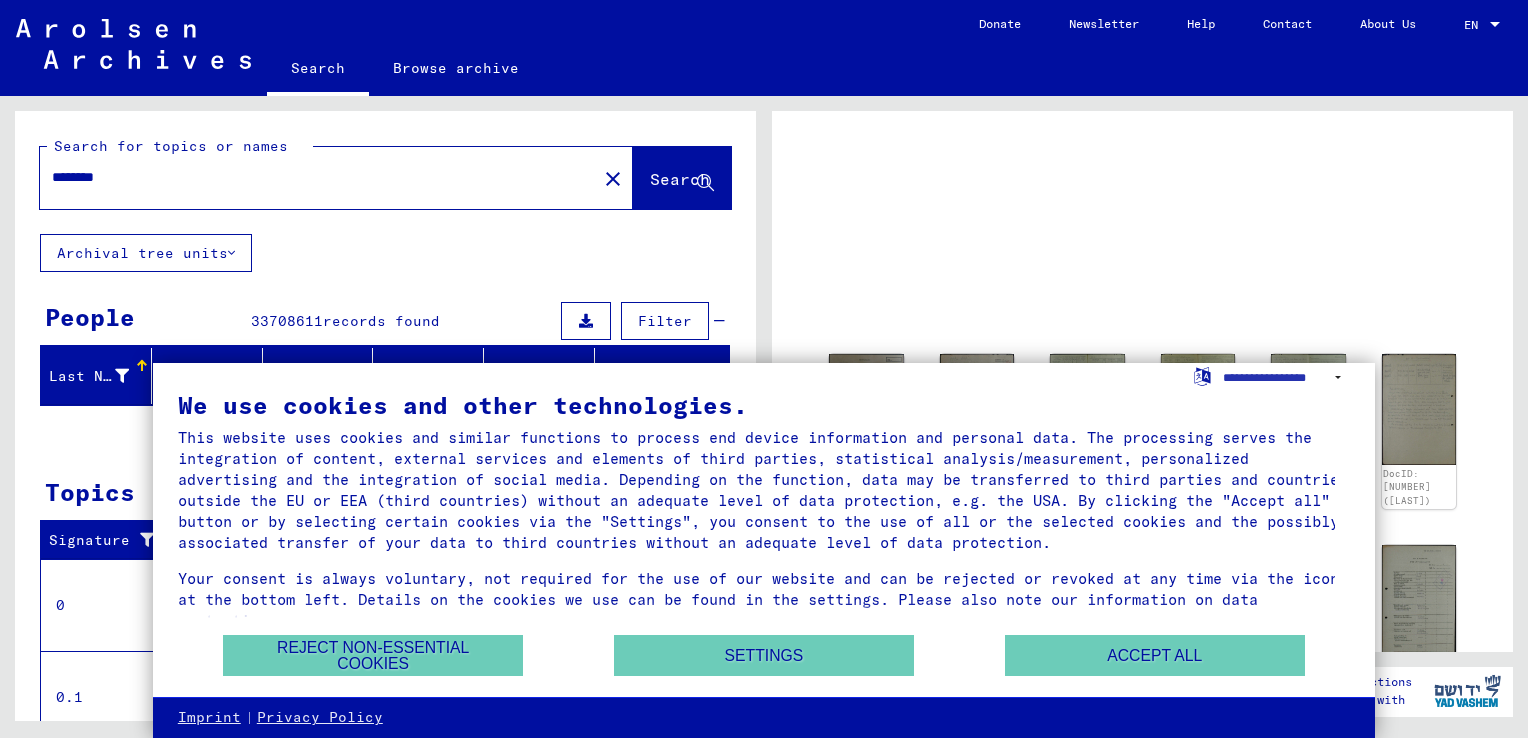 scroll, scrollTop: 0, scrollLeft: 0, axis: both 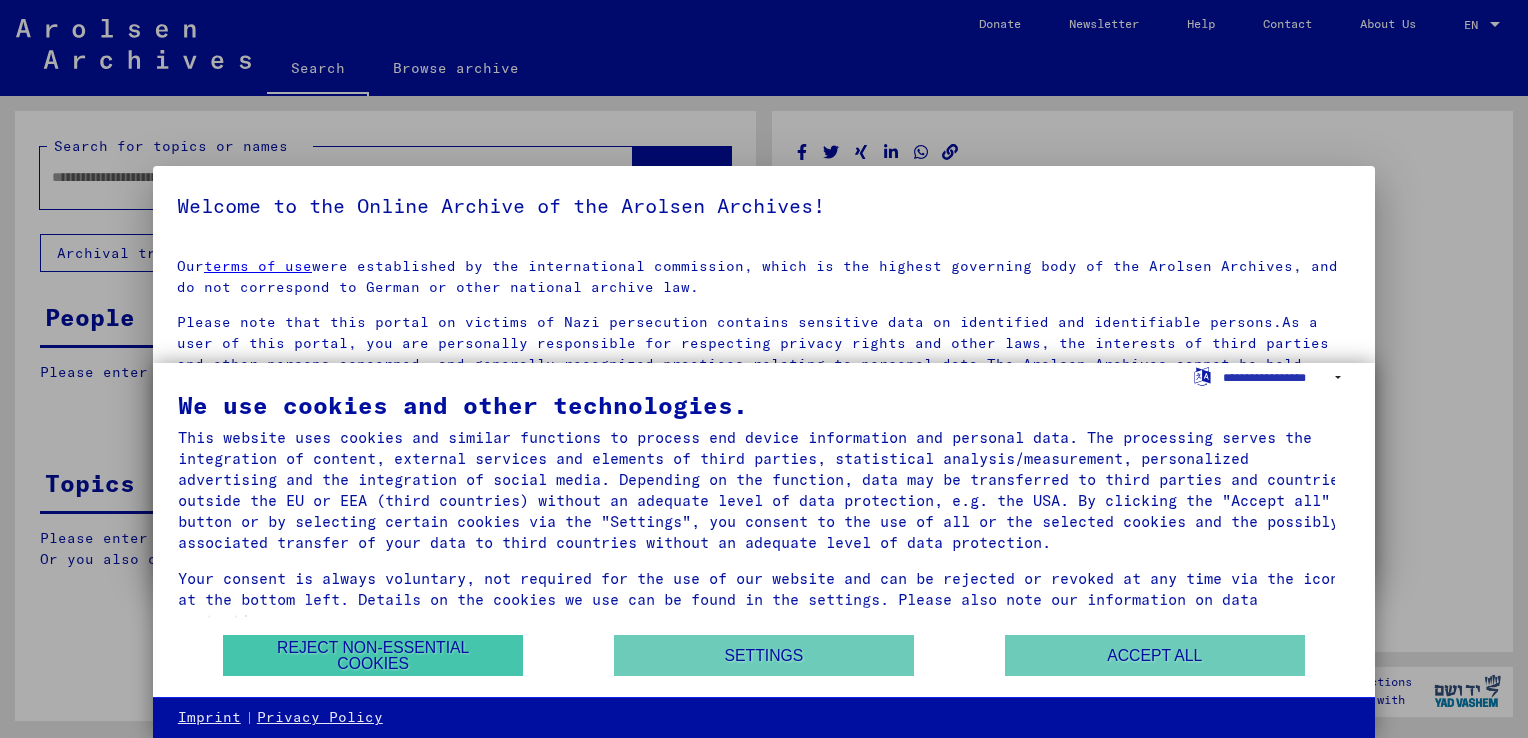 click on "Reject non-essential cookies" at bounding box center [373, 655] 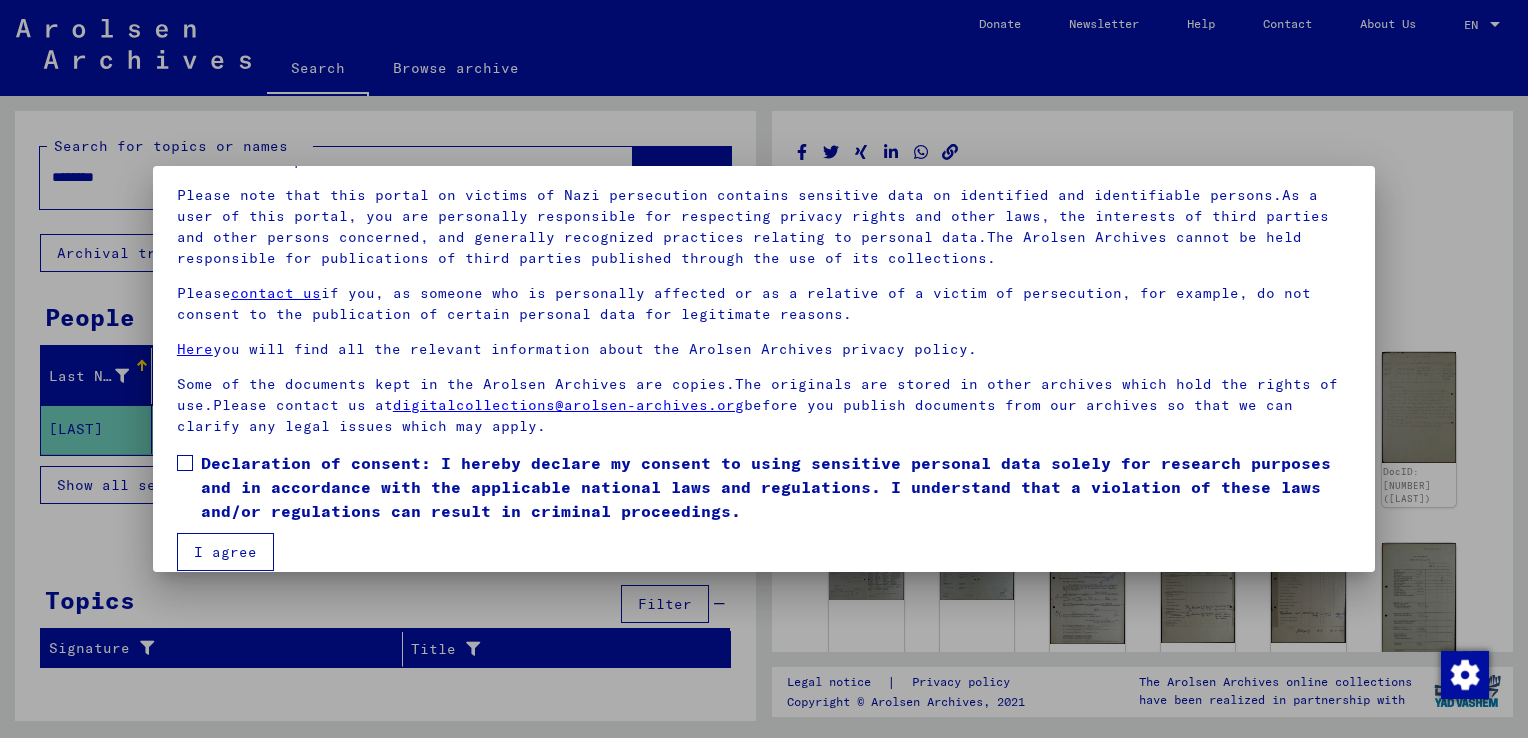 scroll, scrollTop: 149, scrollLeft: 0, axis: vertical 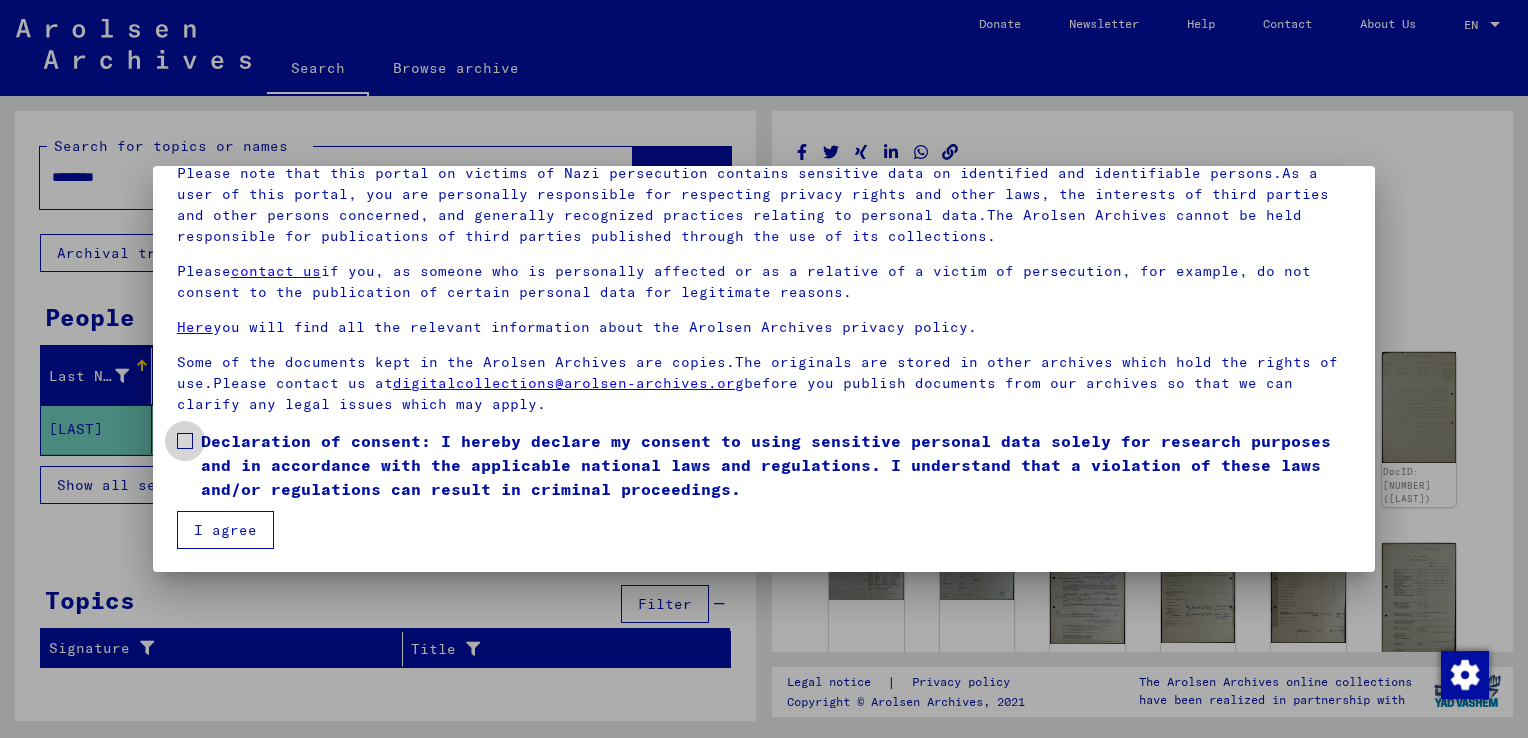 click at bounding box center (185, 441) 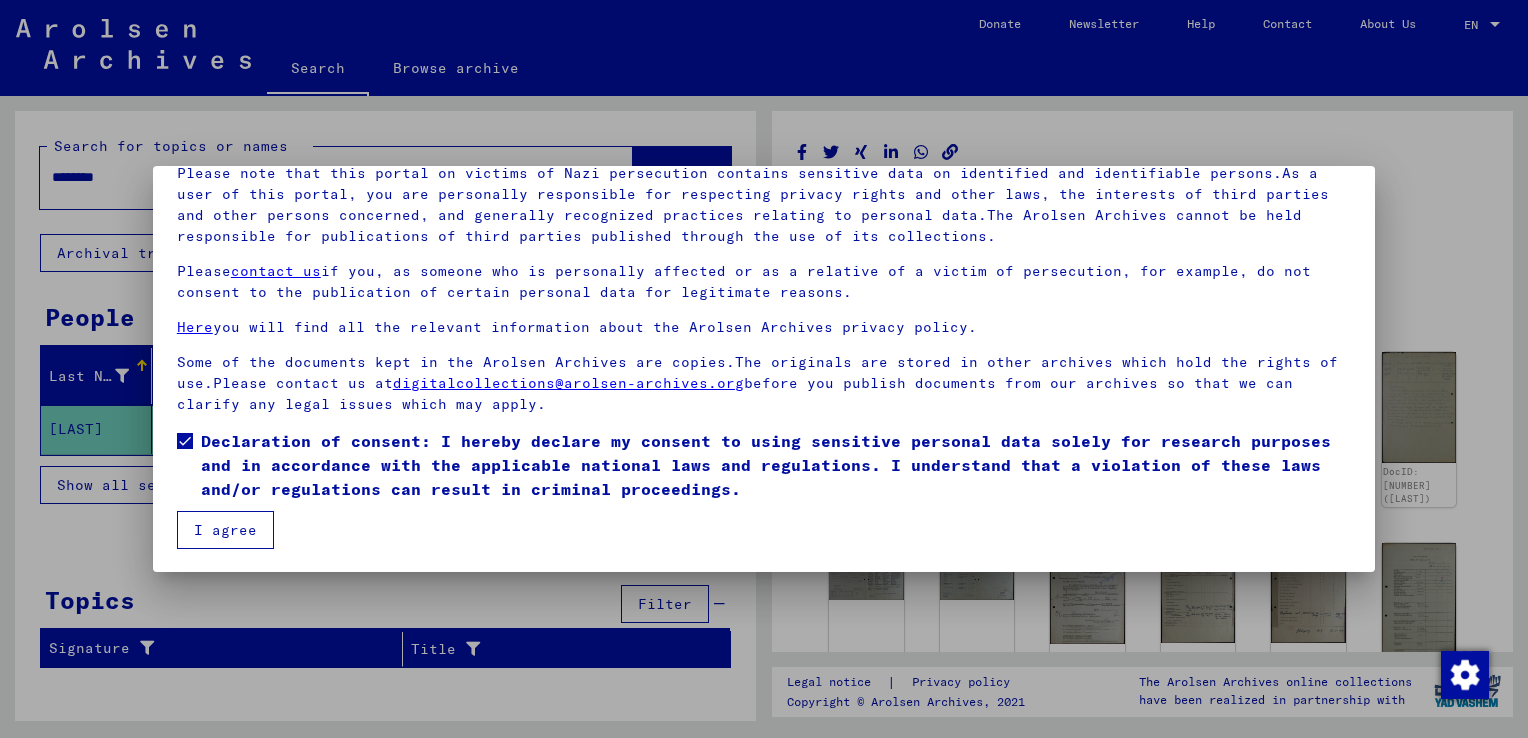 click on "I agree" at bounding box center [225, 530] 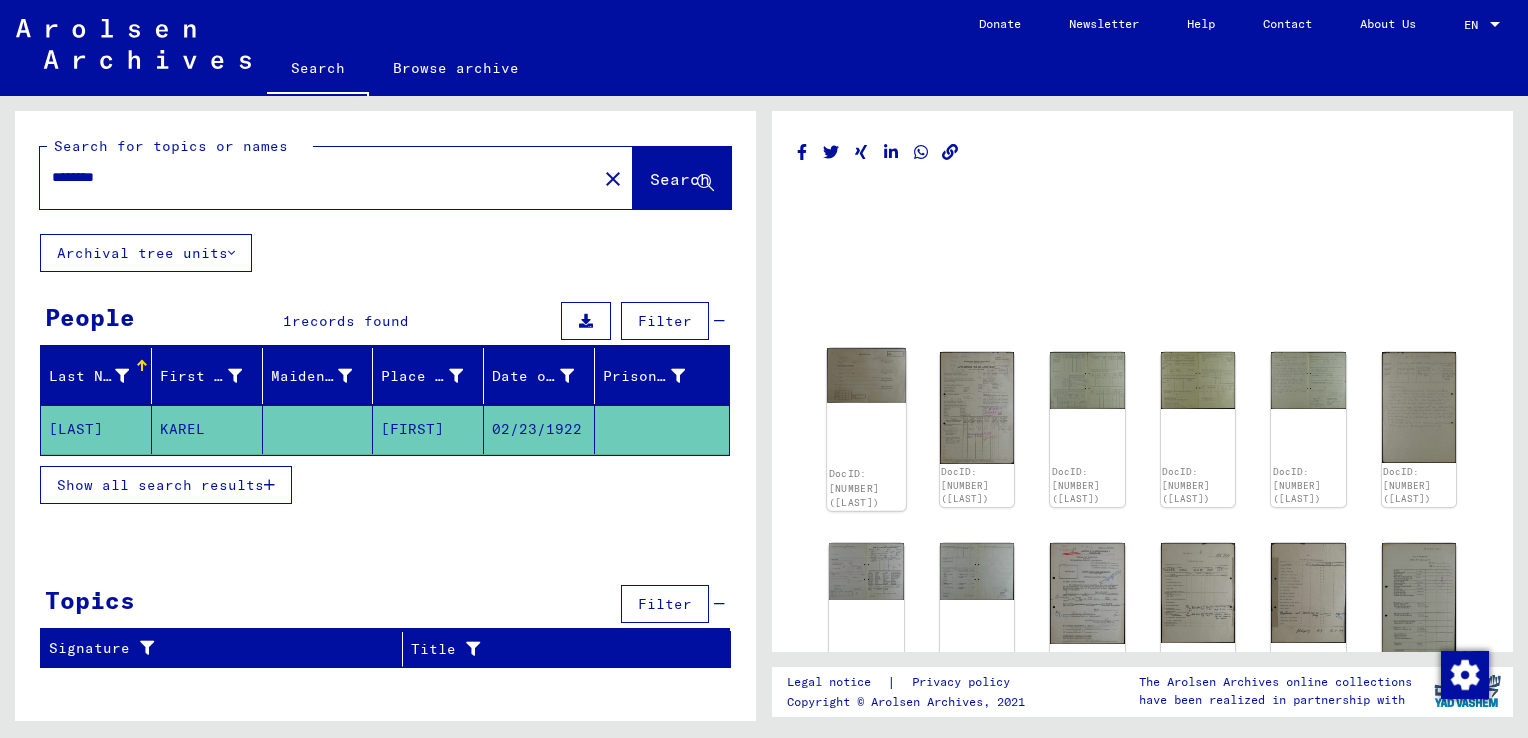 click on "DocID: [NUMBER] ([LAST])" 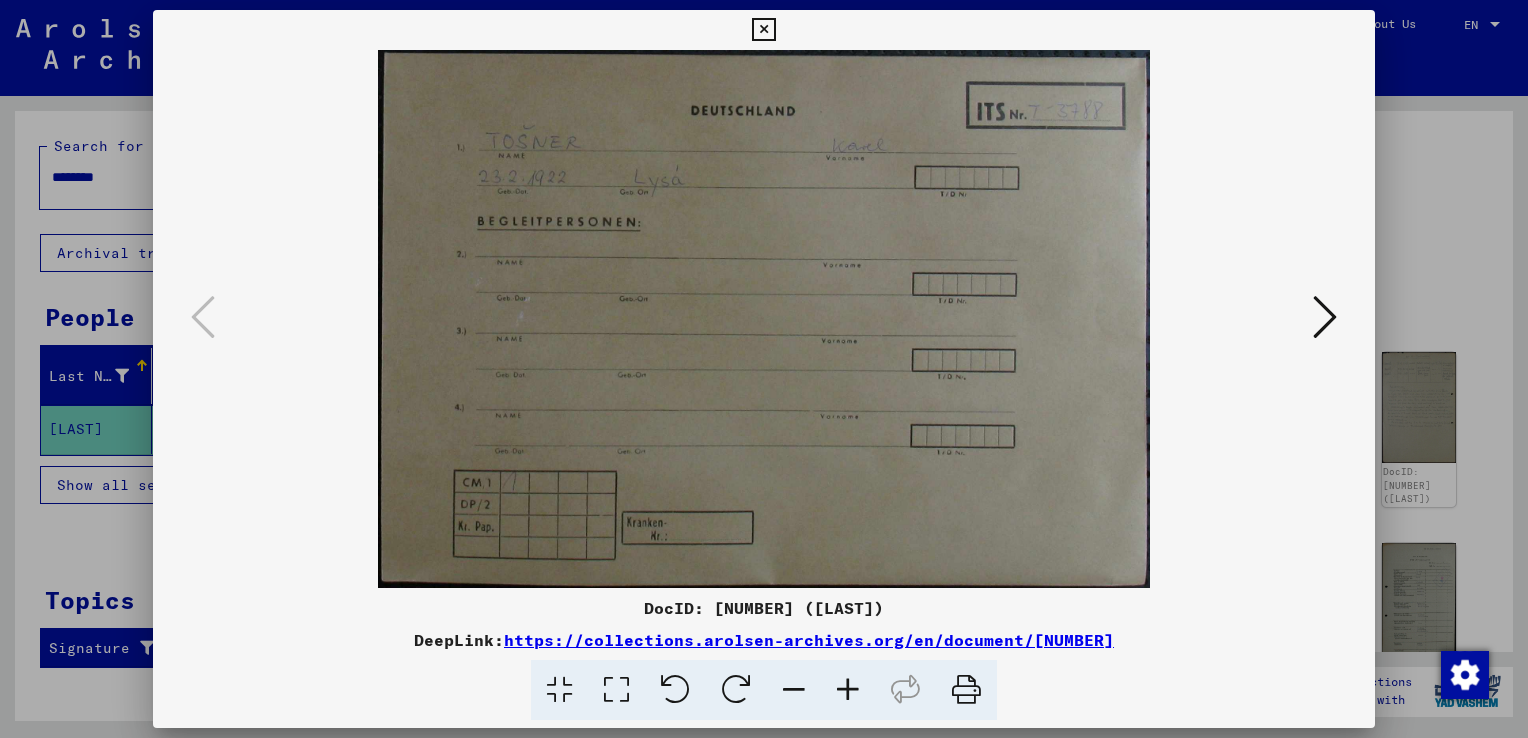 click at bounding box center [1325, 317] 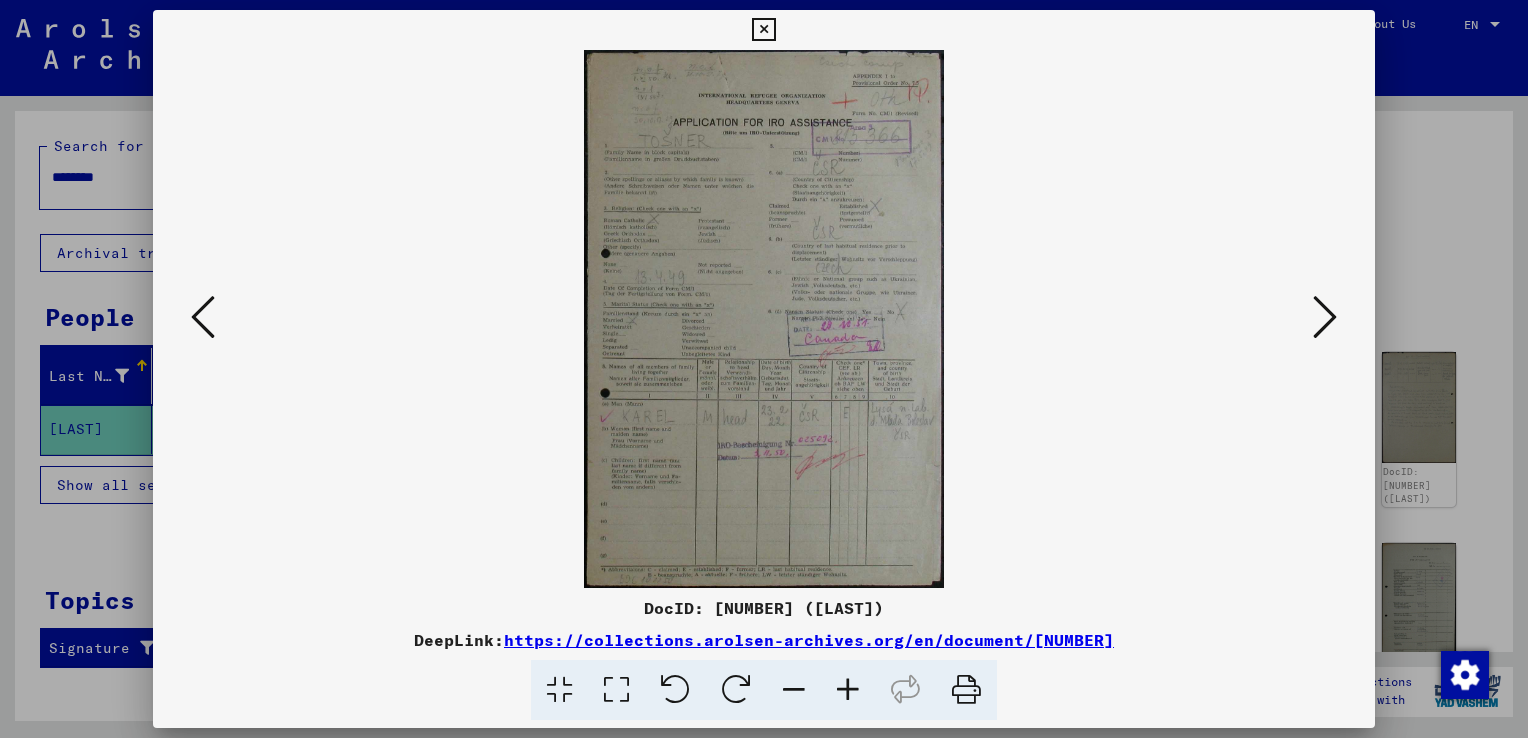 click at bounding box center (1325, 317) 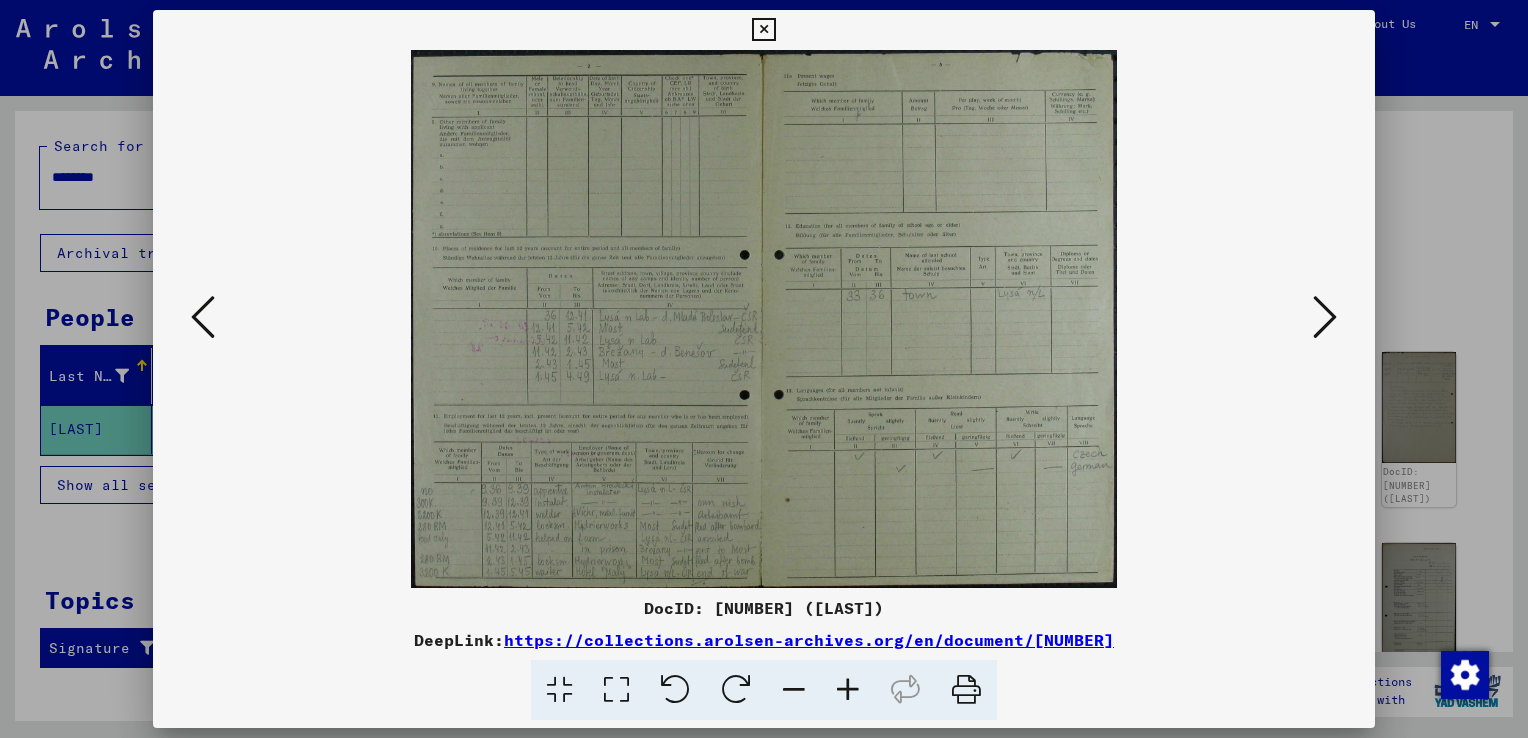 click at bounding box center [1325, 317] 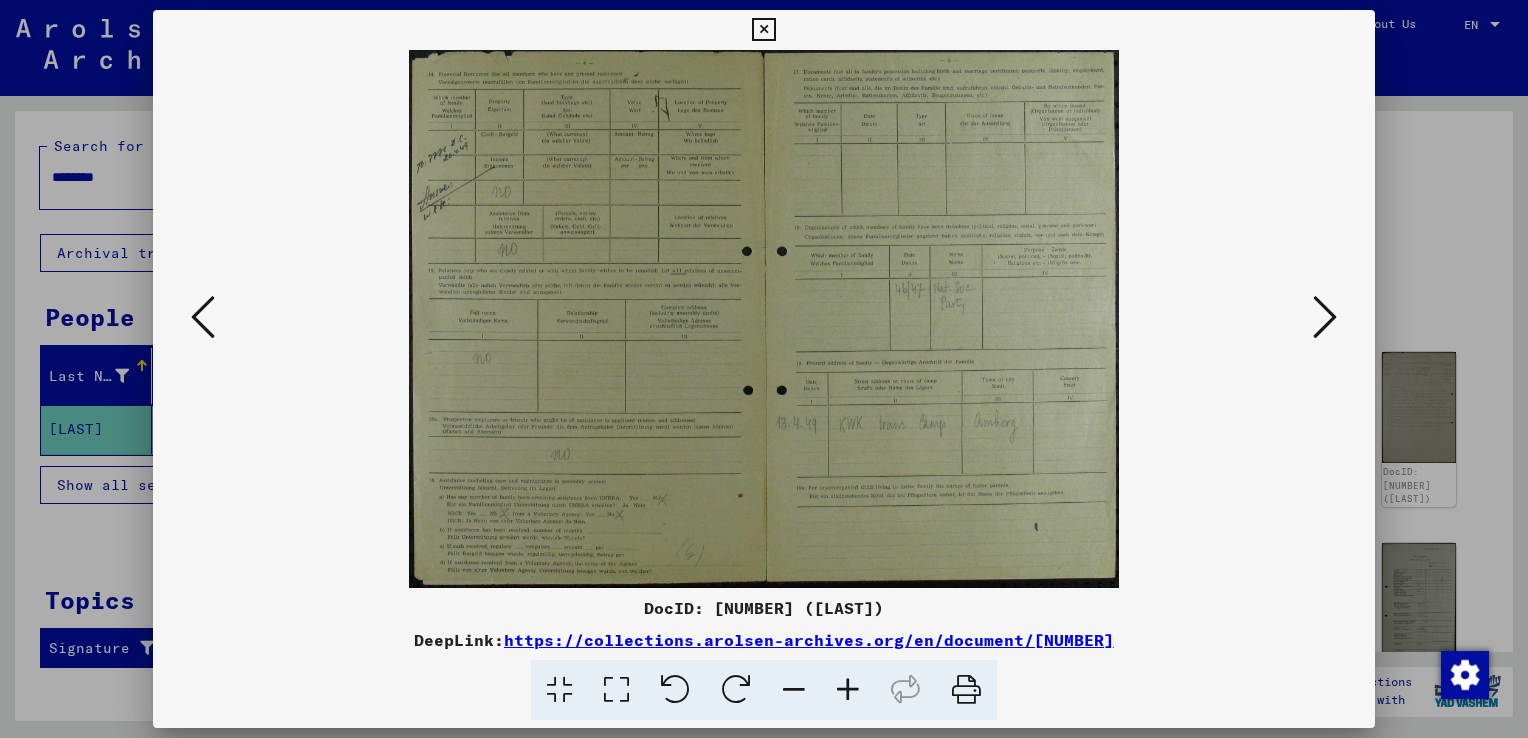 click at bounding box center (1325, 317) 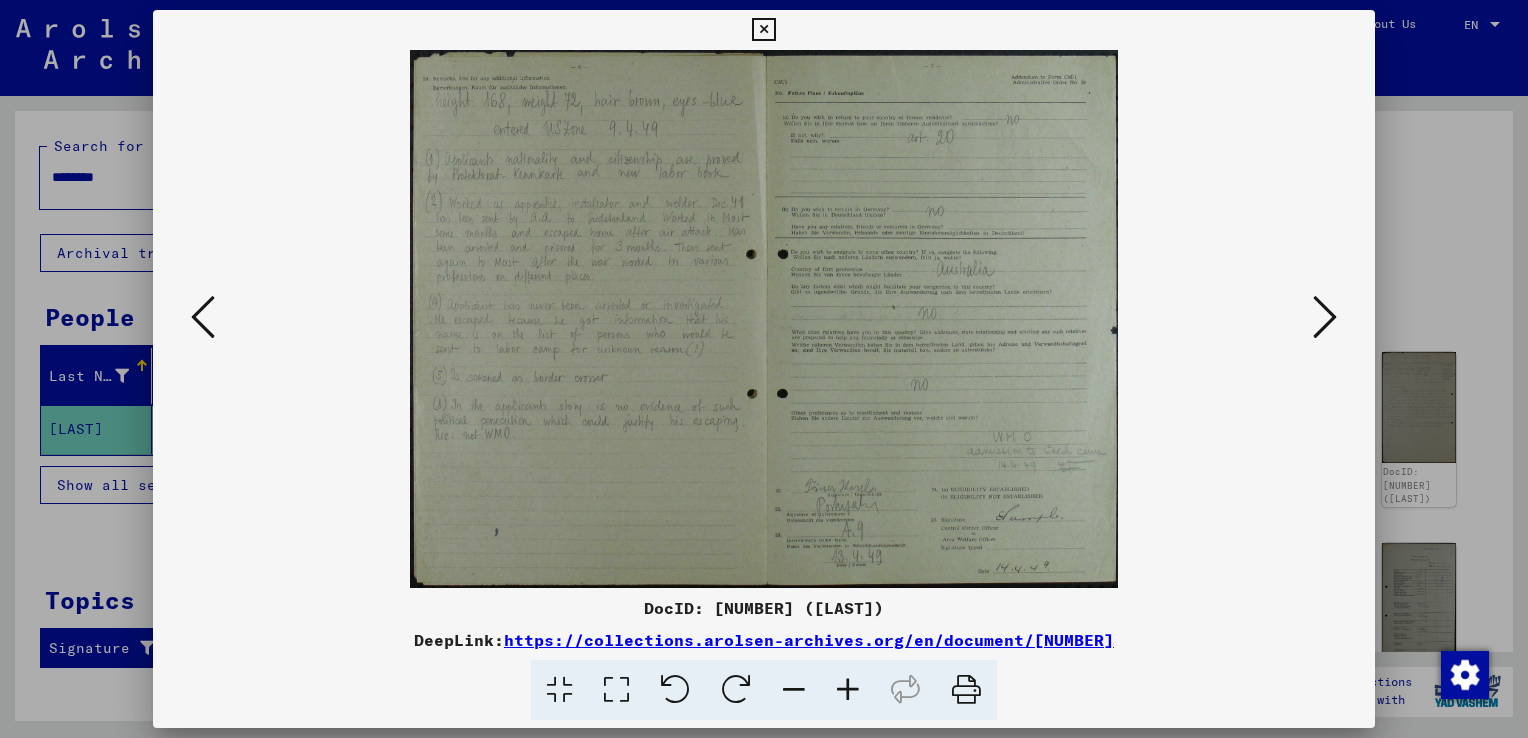 click at bounding box center (1325, 317) 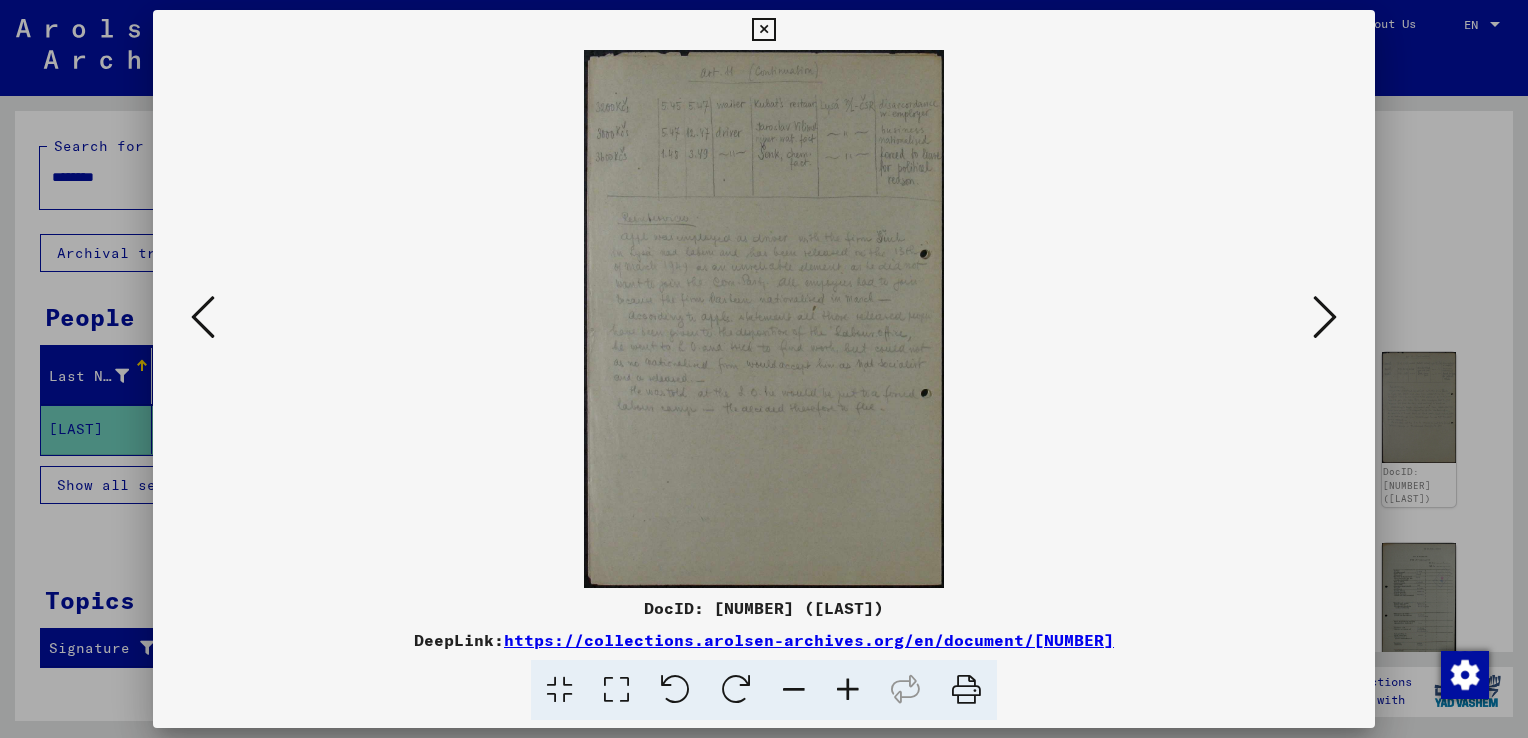 click at bounding box center (1325, 317) 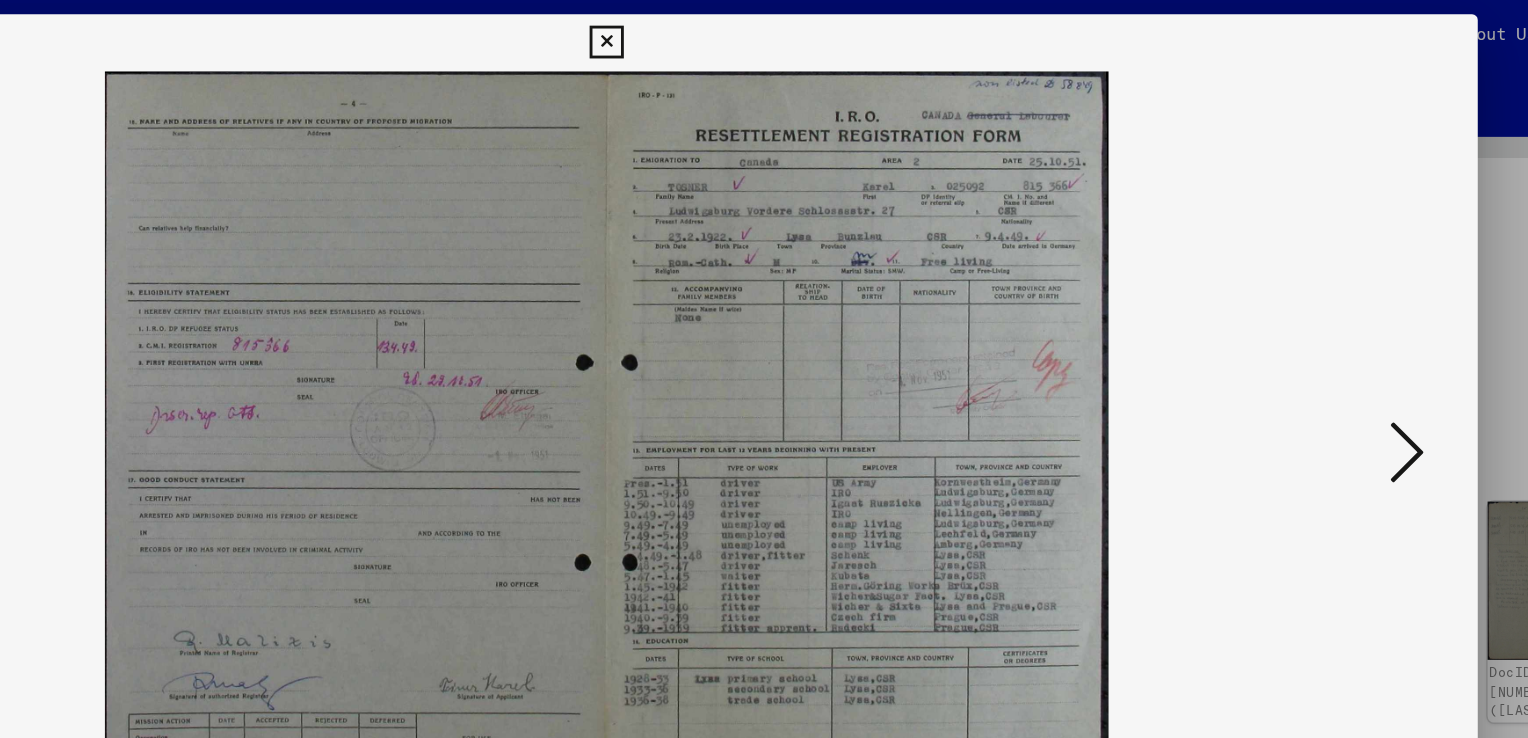 click at bounding box center [1325, 317] 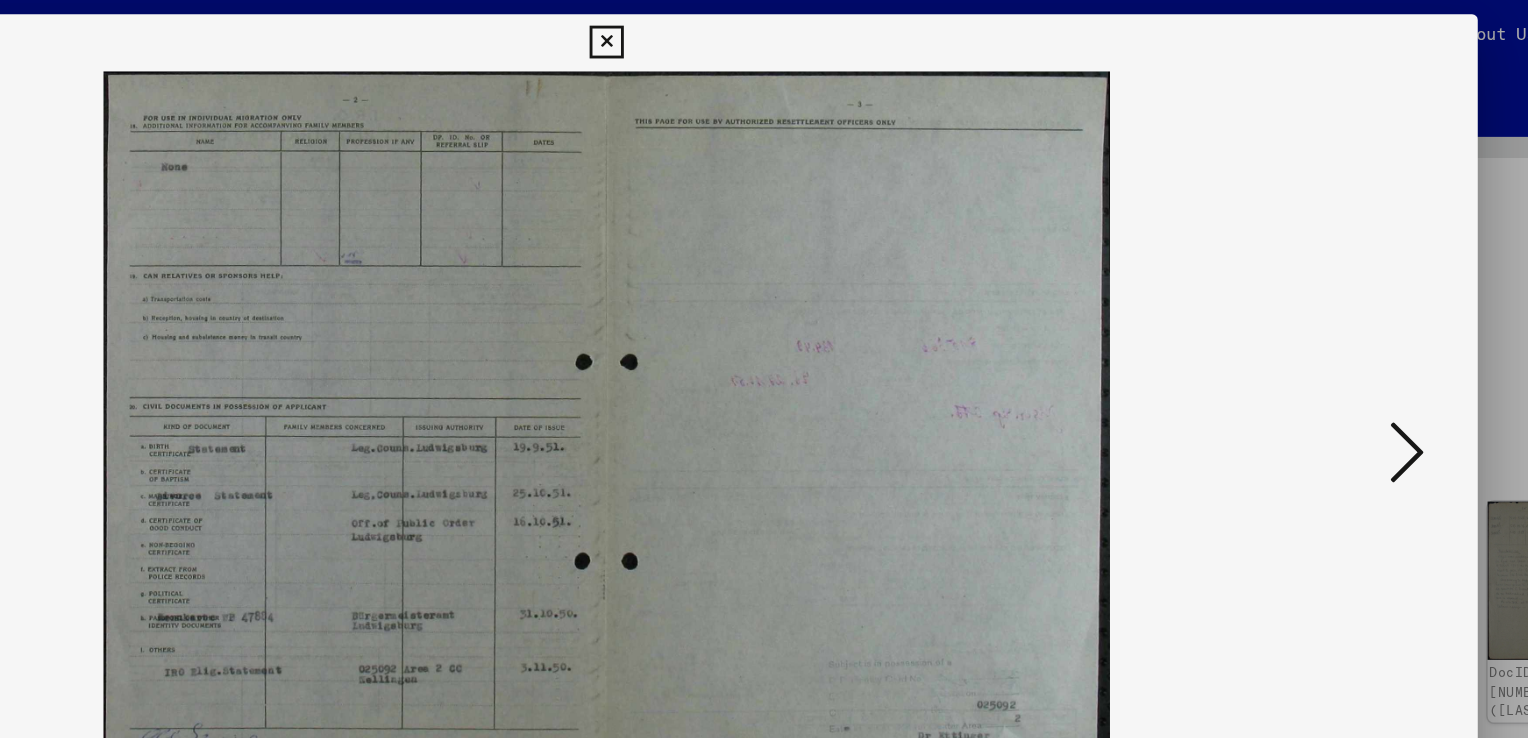 click at bounding box center (1325, 317) 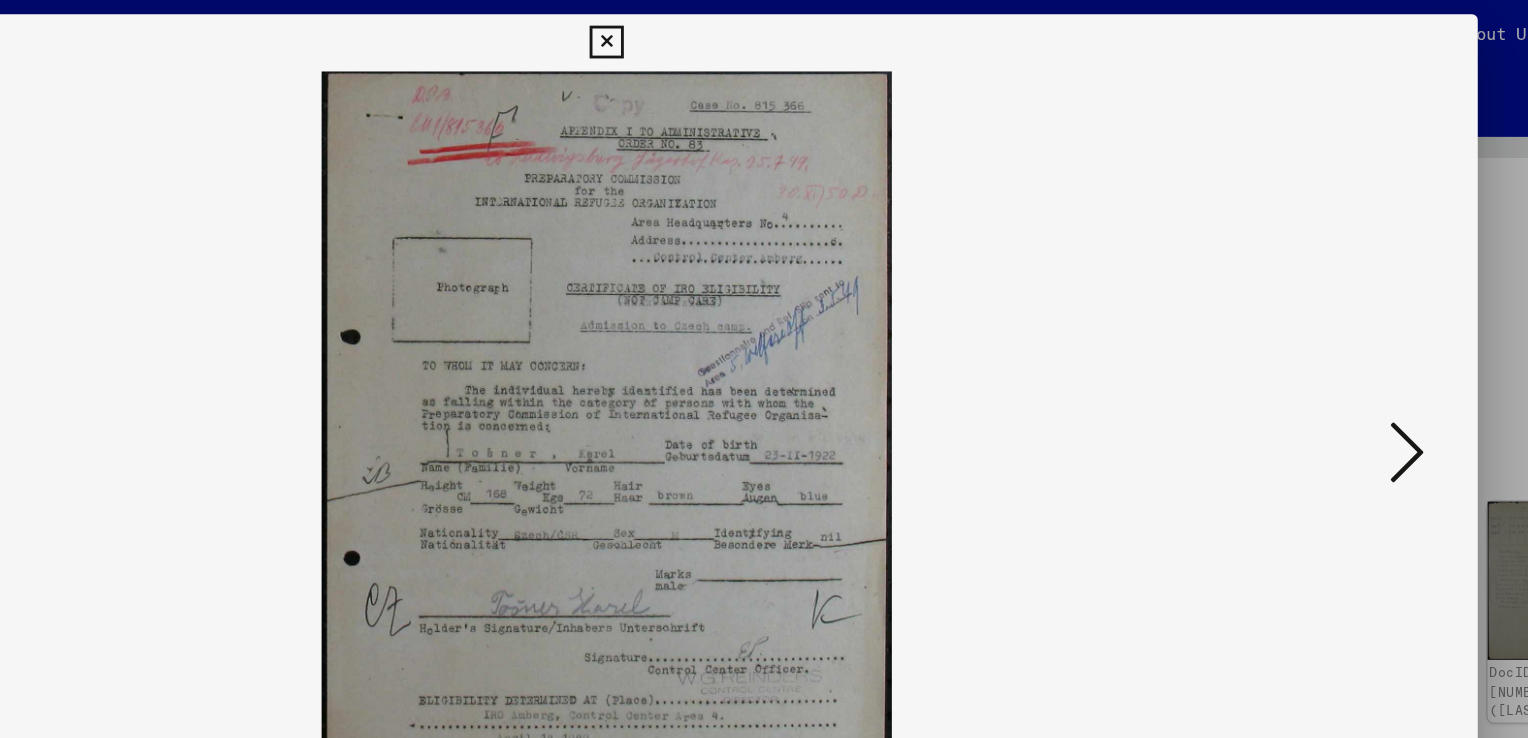 click at bounding box center [1325, 317] 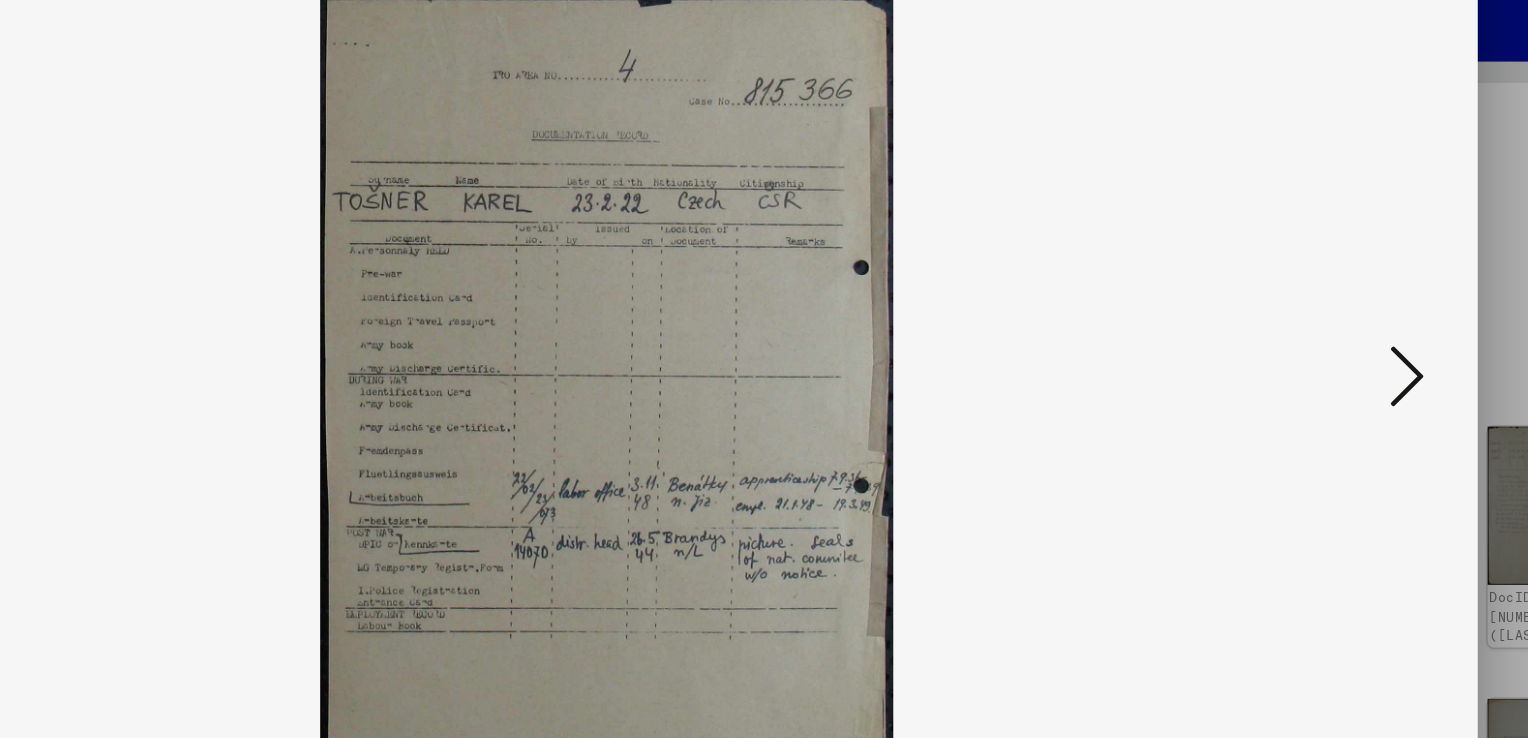 click at bounding box center (1325, 317) 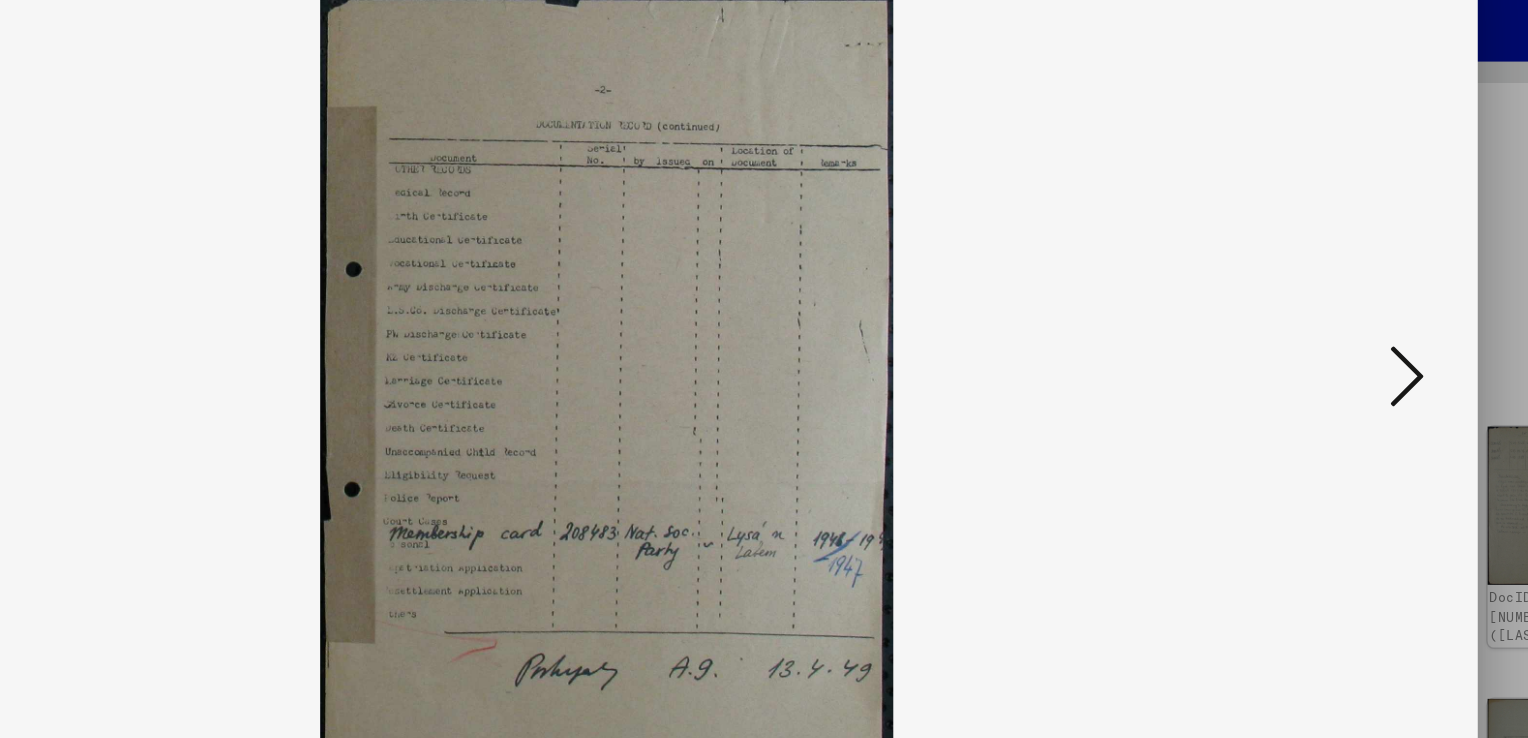 click at bounding box center [1325, 317] 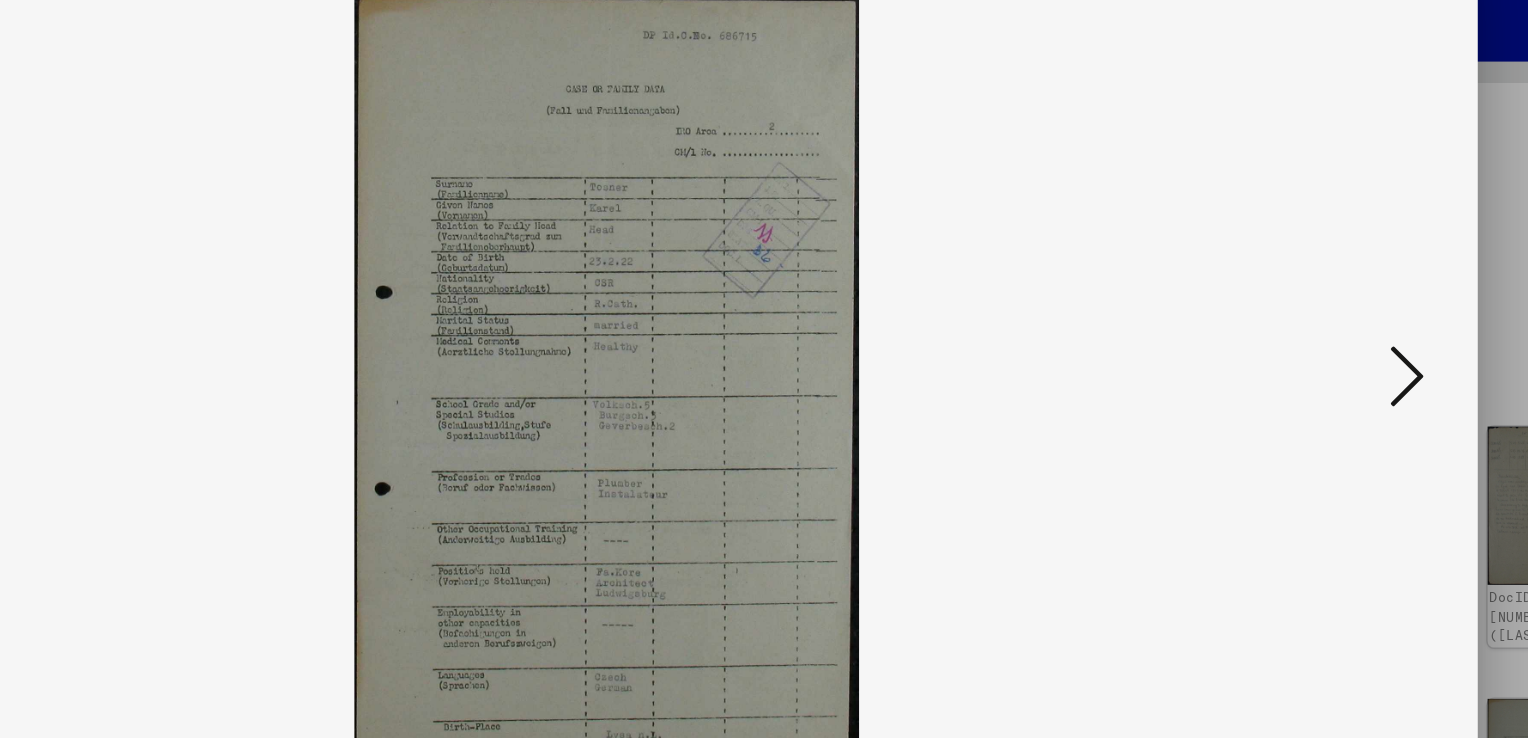 click at bounding box center (1325, 318) 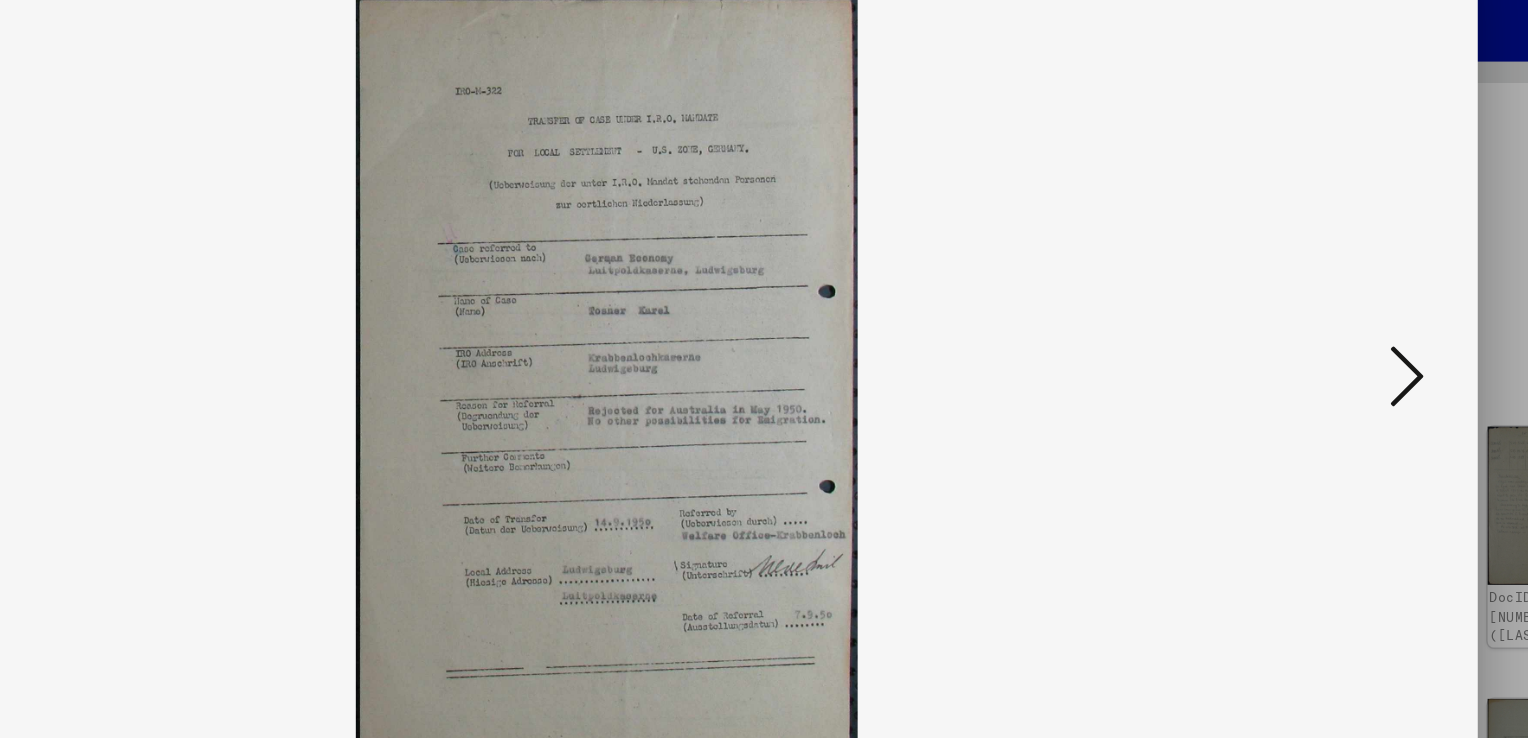 click at bounding box center (1325, 318) 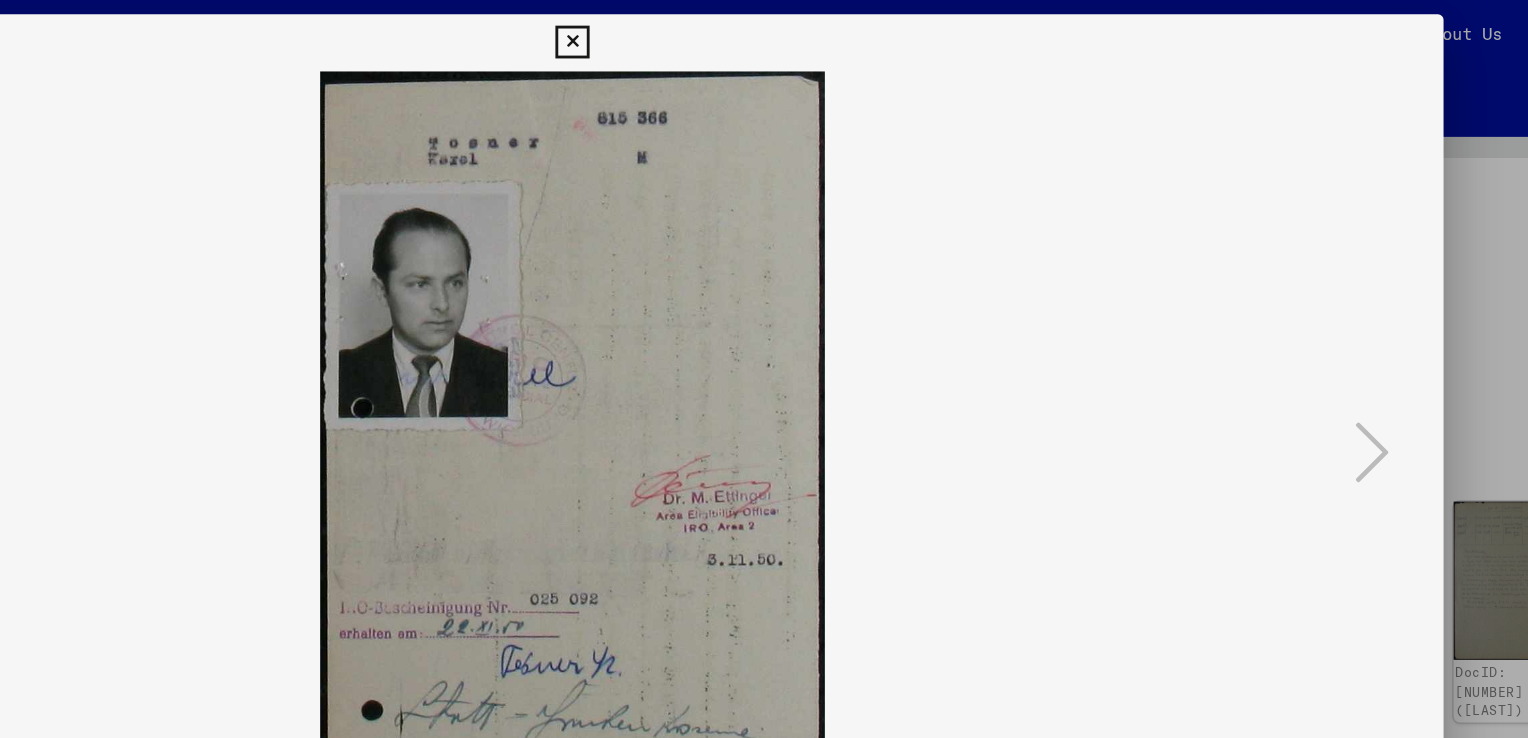 click at bounding box center (763, 30) 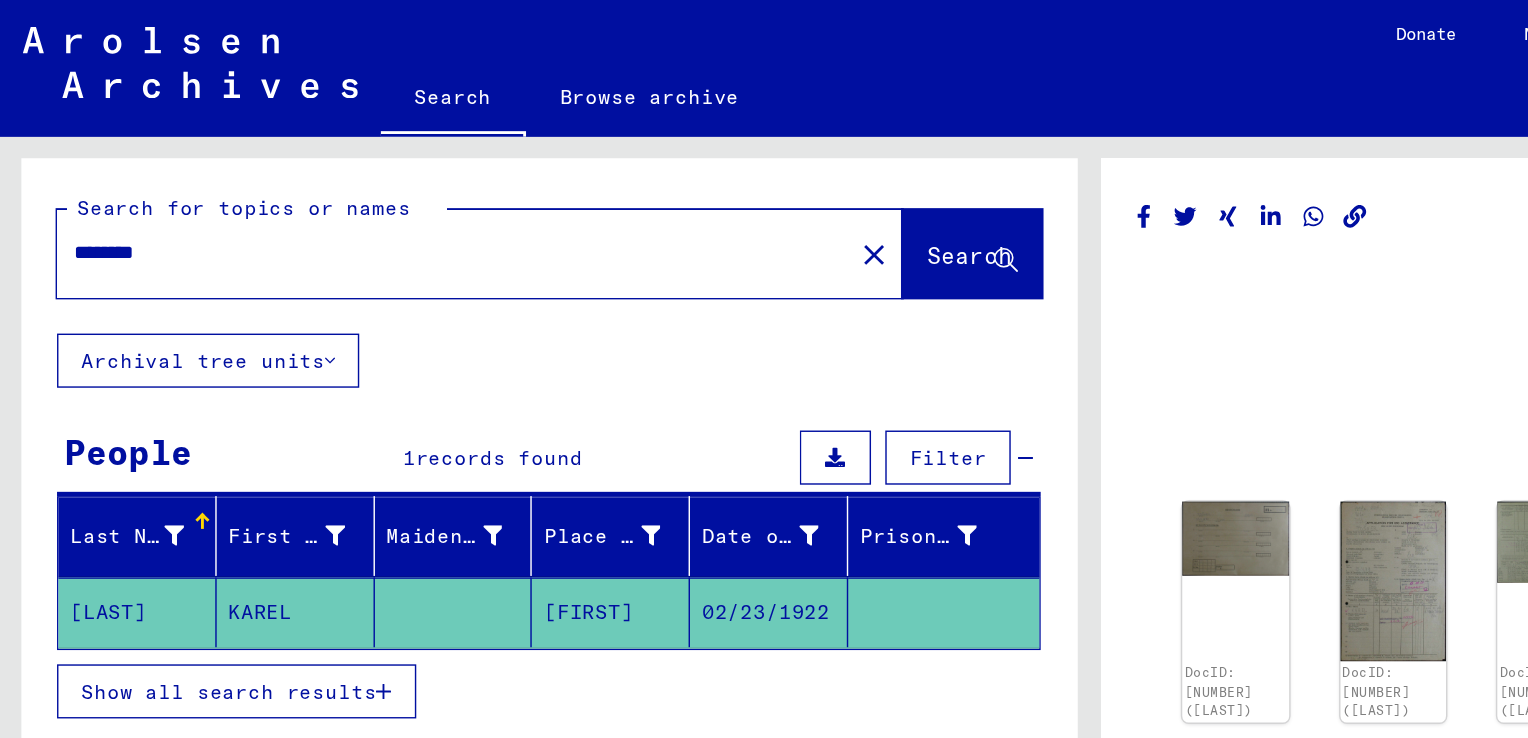 click on "********" at bounding box center (318, 177) 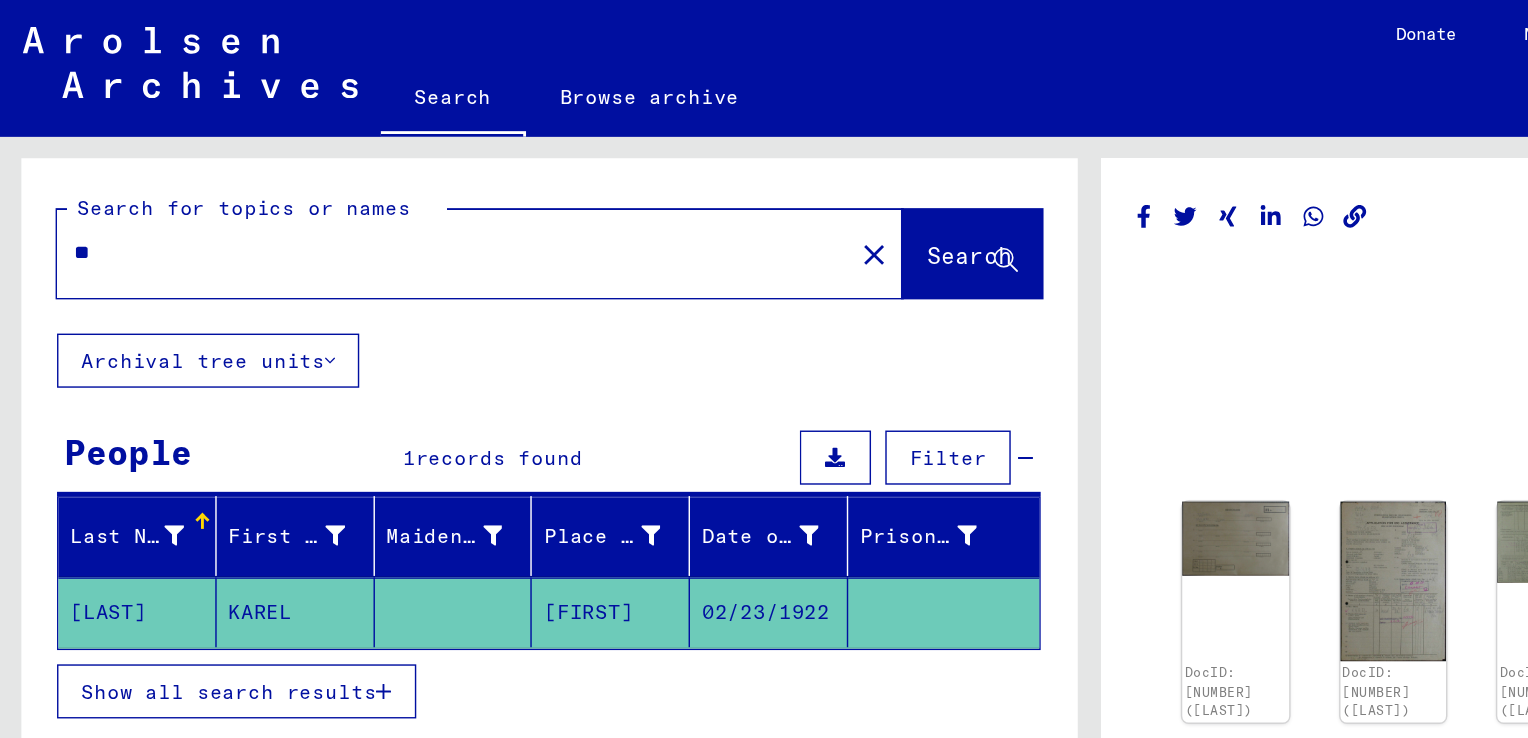 type on "*" 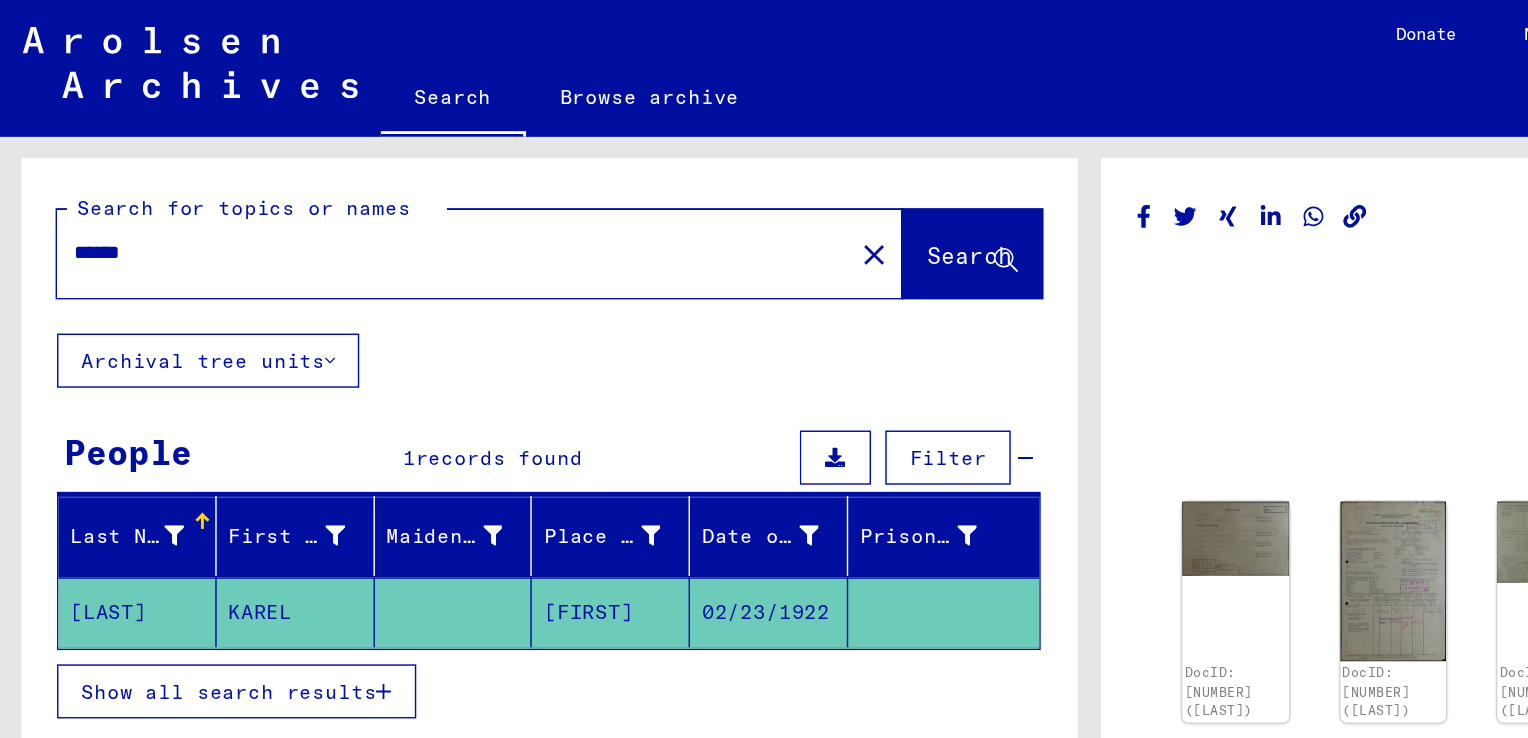 type on "******" 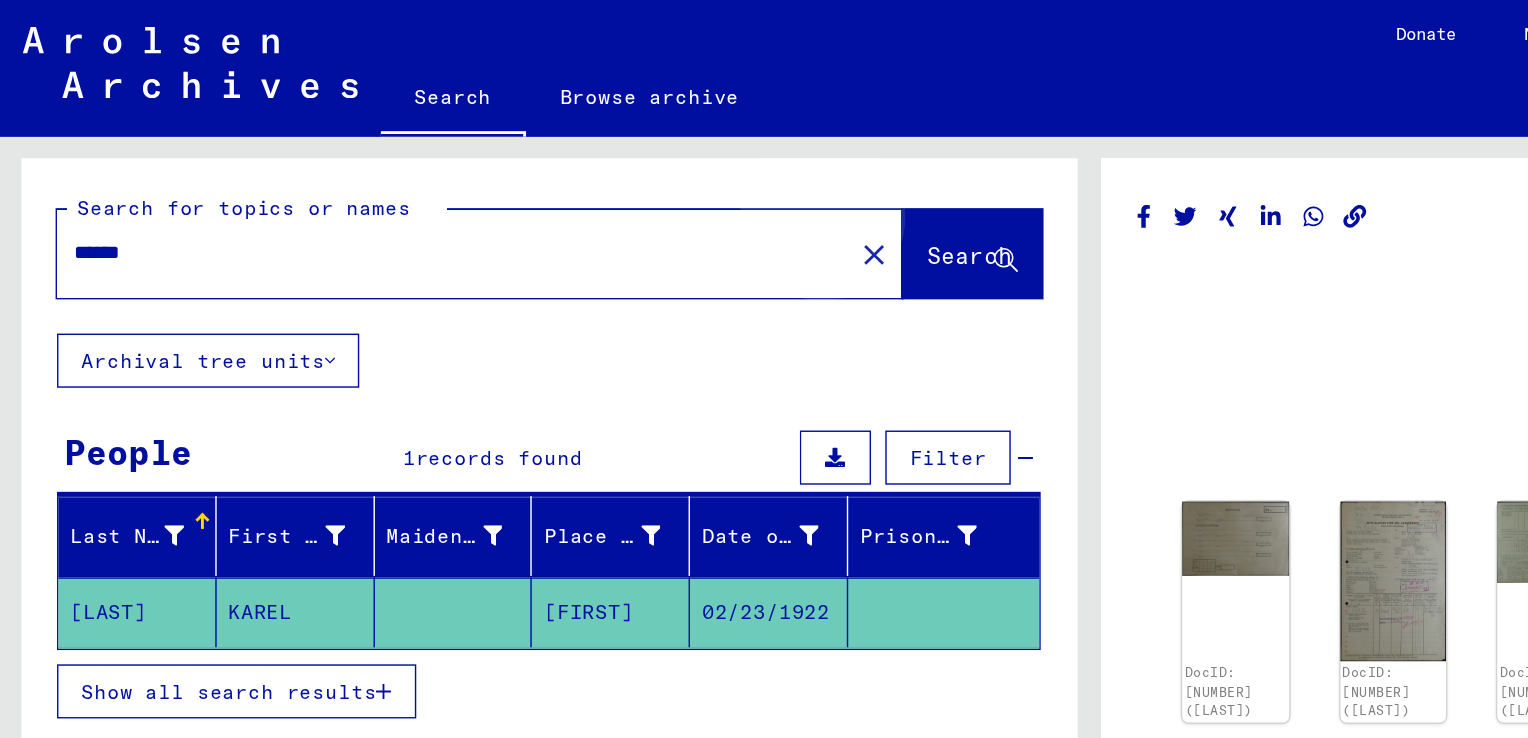 click on "Search" 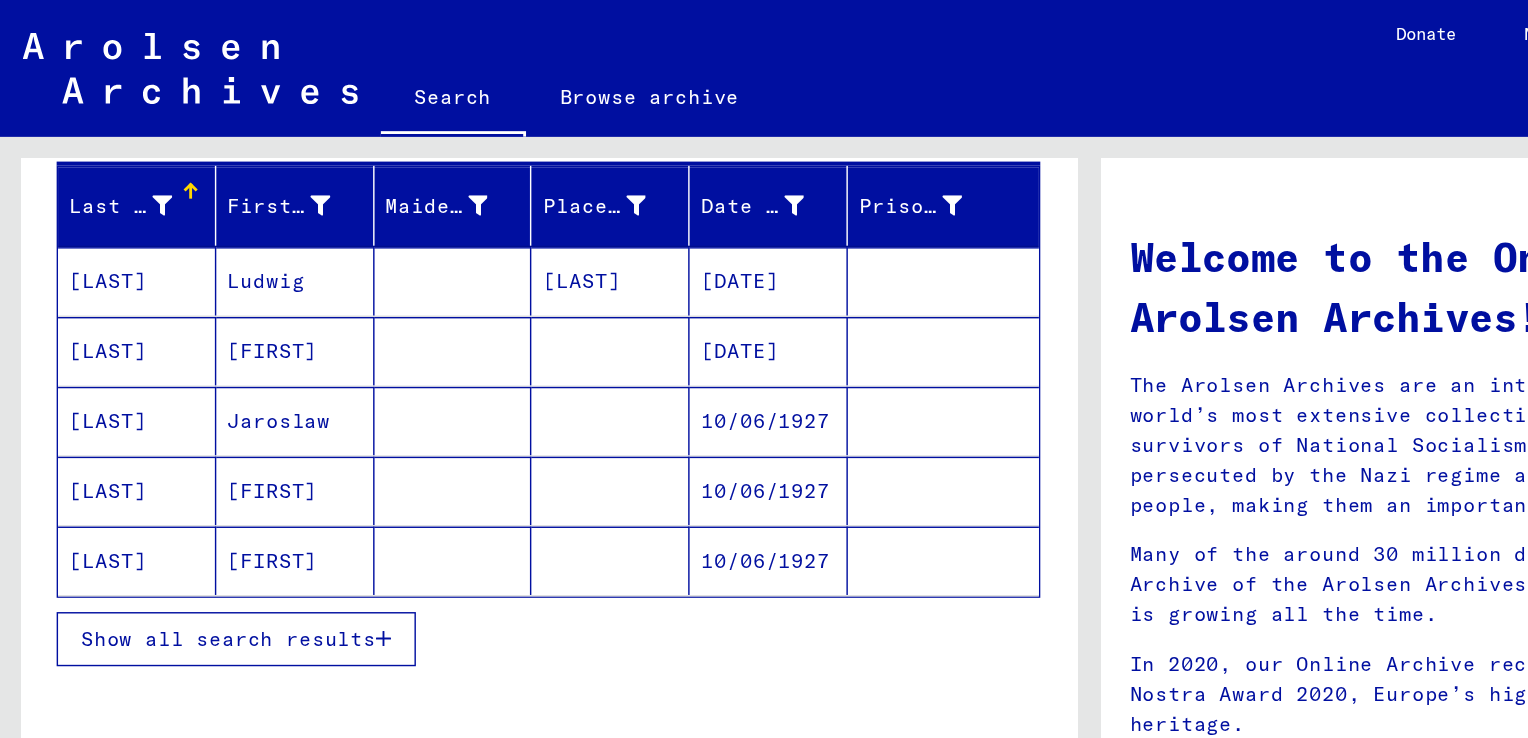 scroll, scrollTop: 378, scrollLeft: 0, axis: vertical 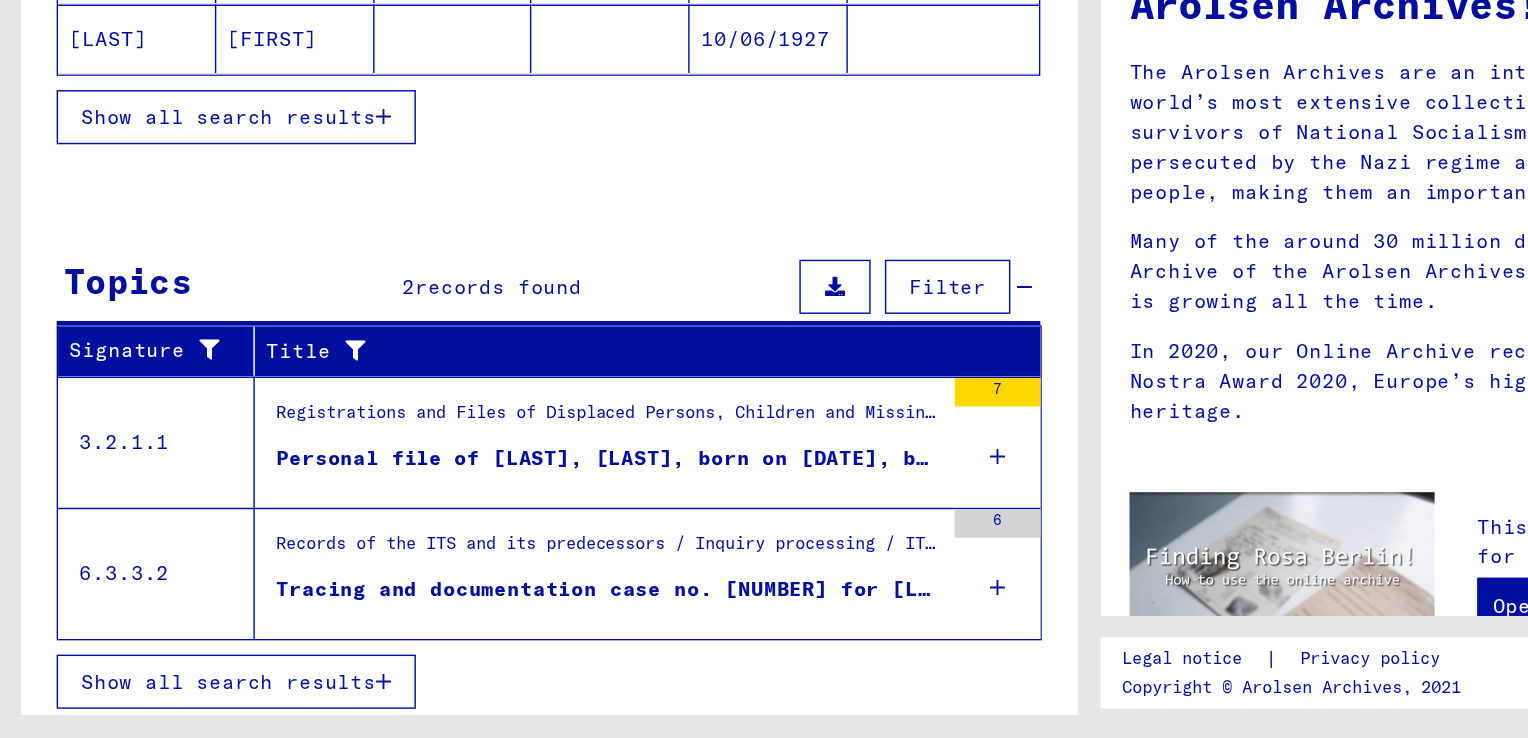 click on "6" at bounding box center [700, 622] 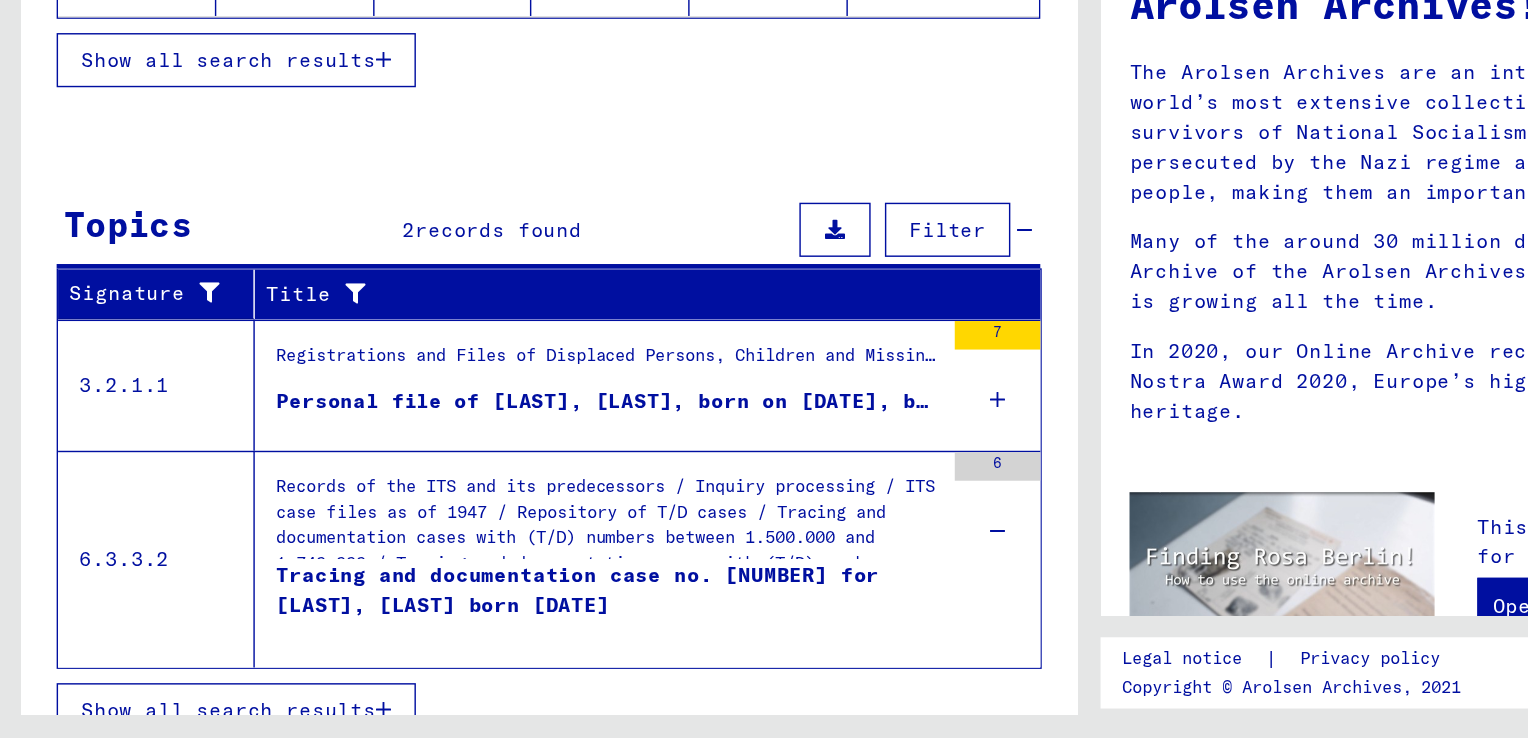 scroll, scrollTop: 438, scrollLeft: 0, axis: vertical 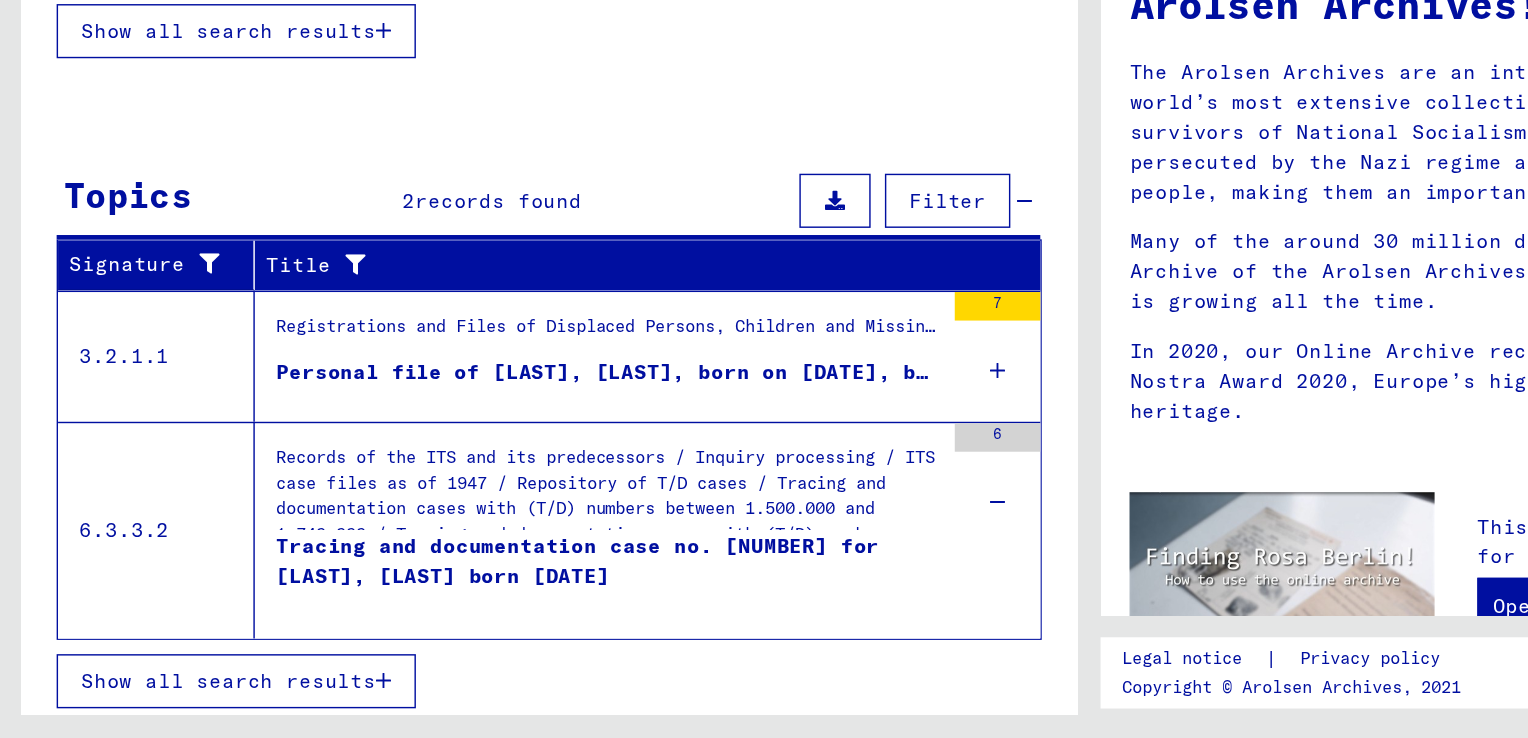 click at bounding box center (269, 698) 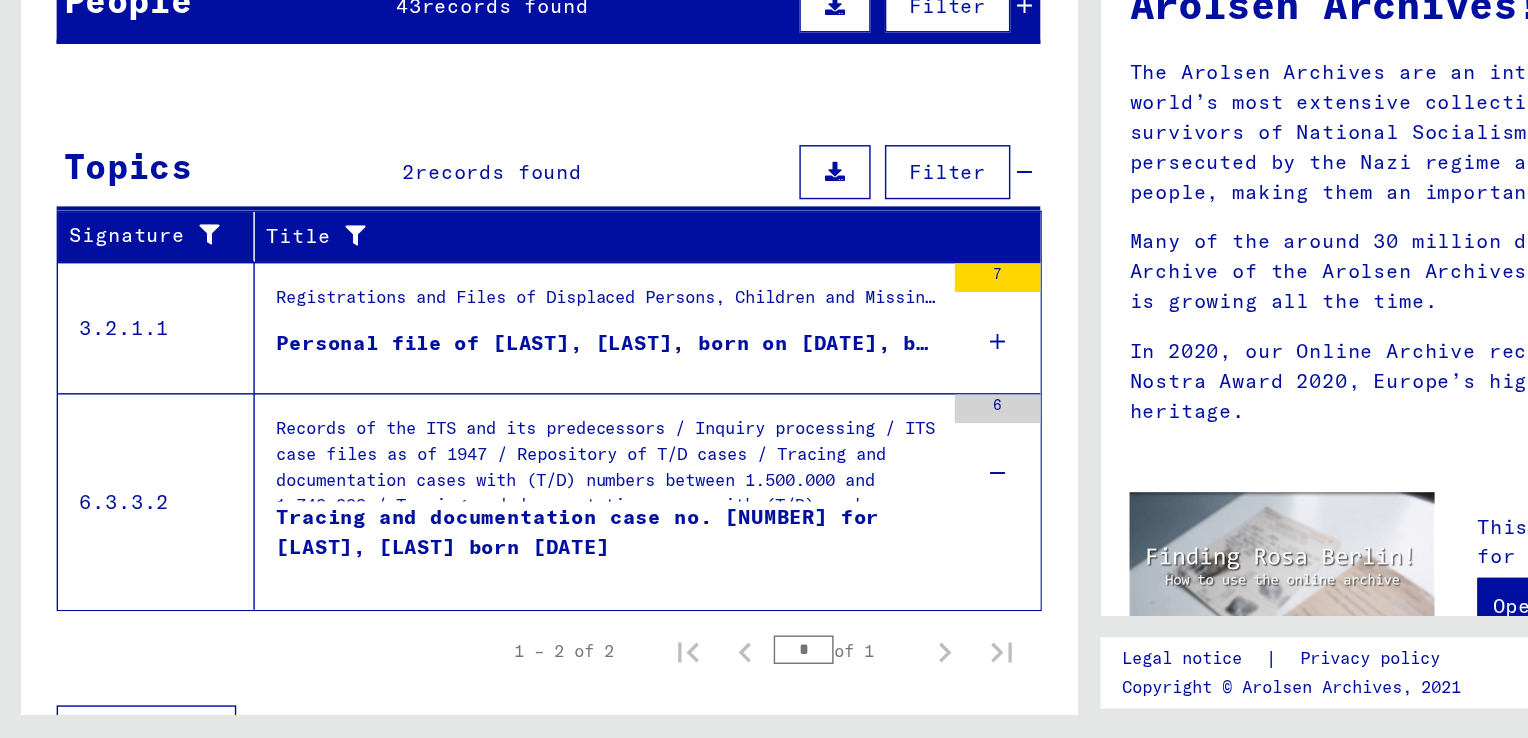 scroll, scrollTop: 0, scrollLeft: 0, axis: both 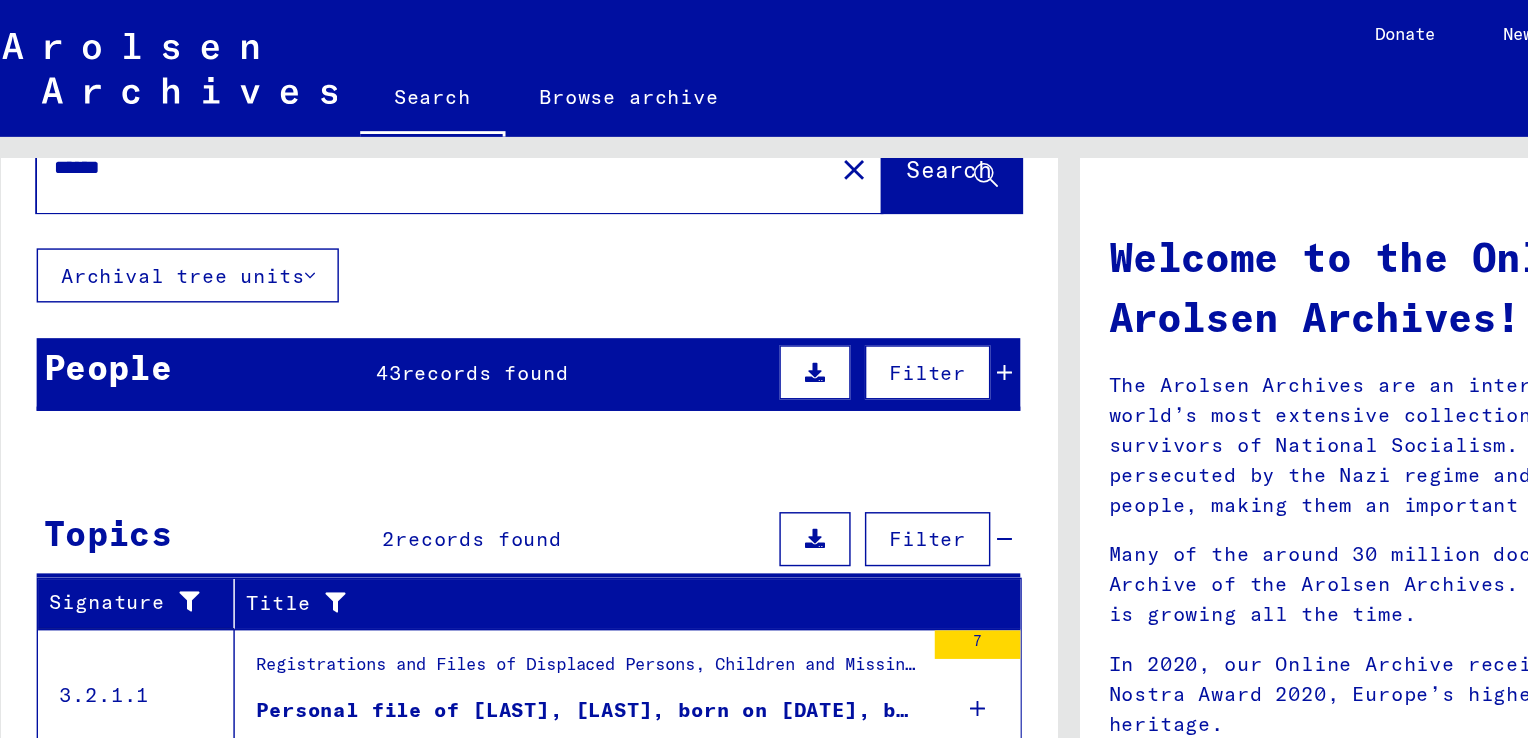 click at bounding box center (719, 261) 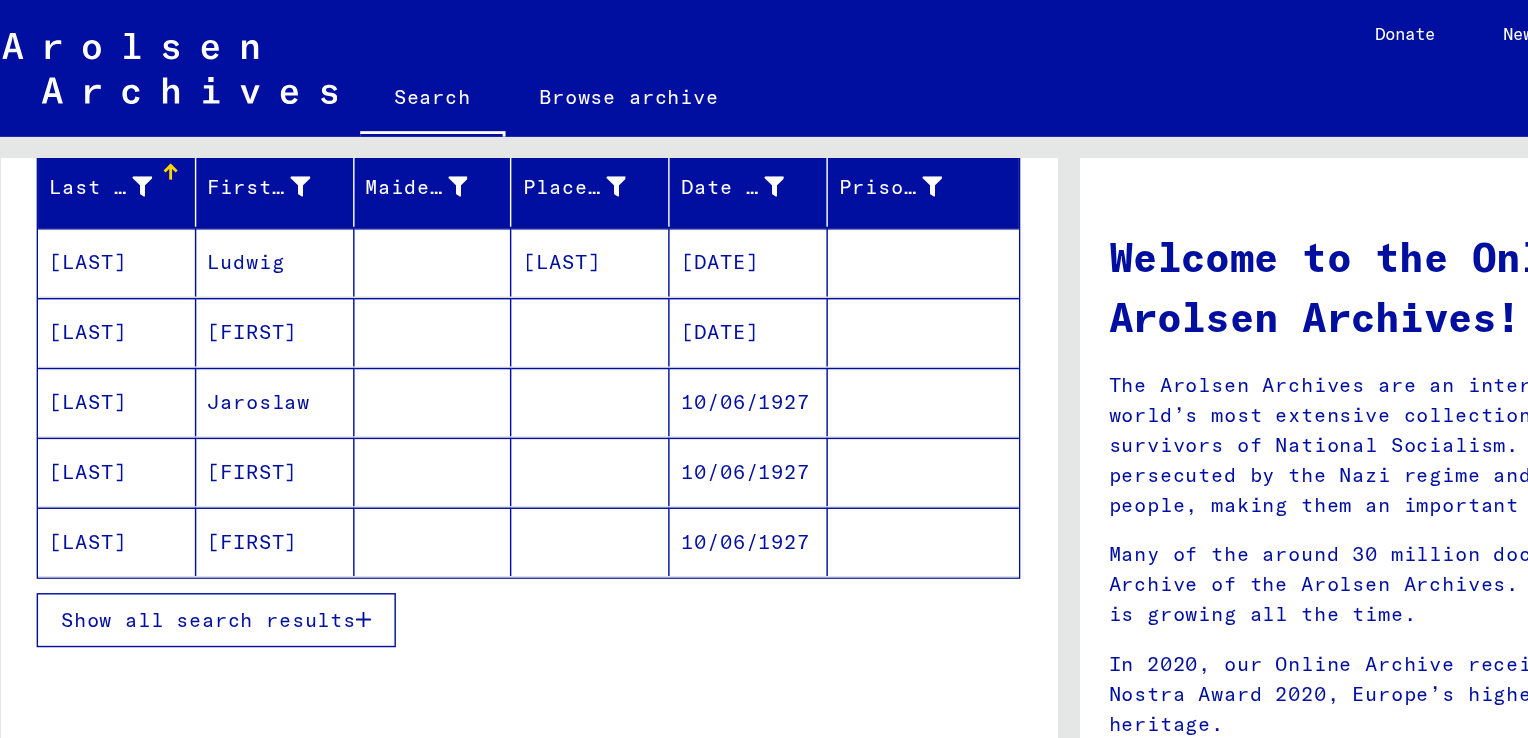 scroll, scrollTop: 246, scrollLeft: 0, axis: vertical 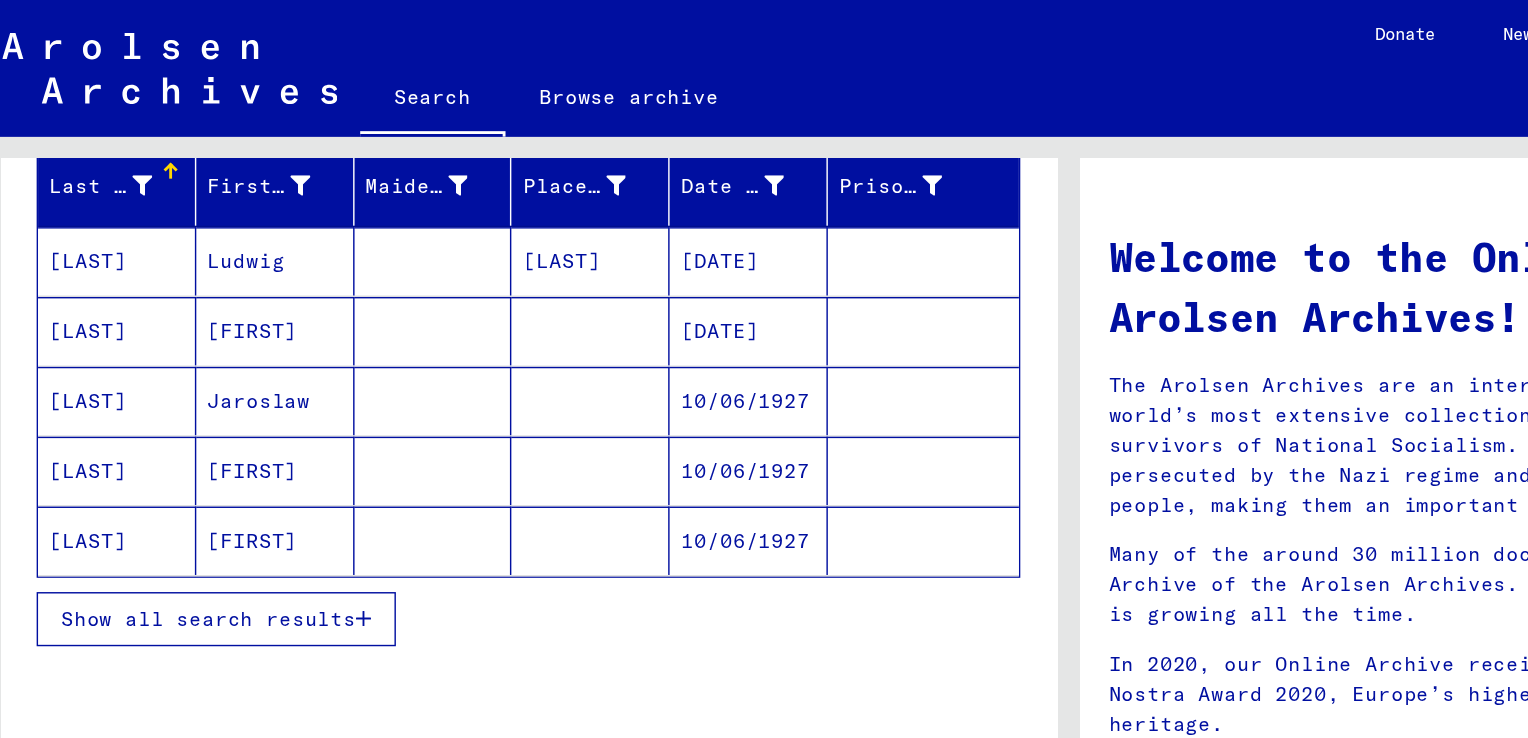 click at bounding box center [269, 434] 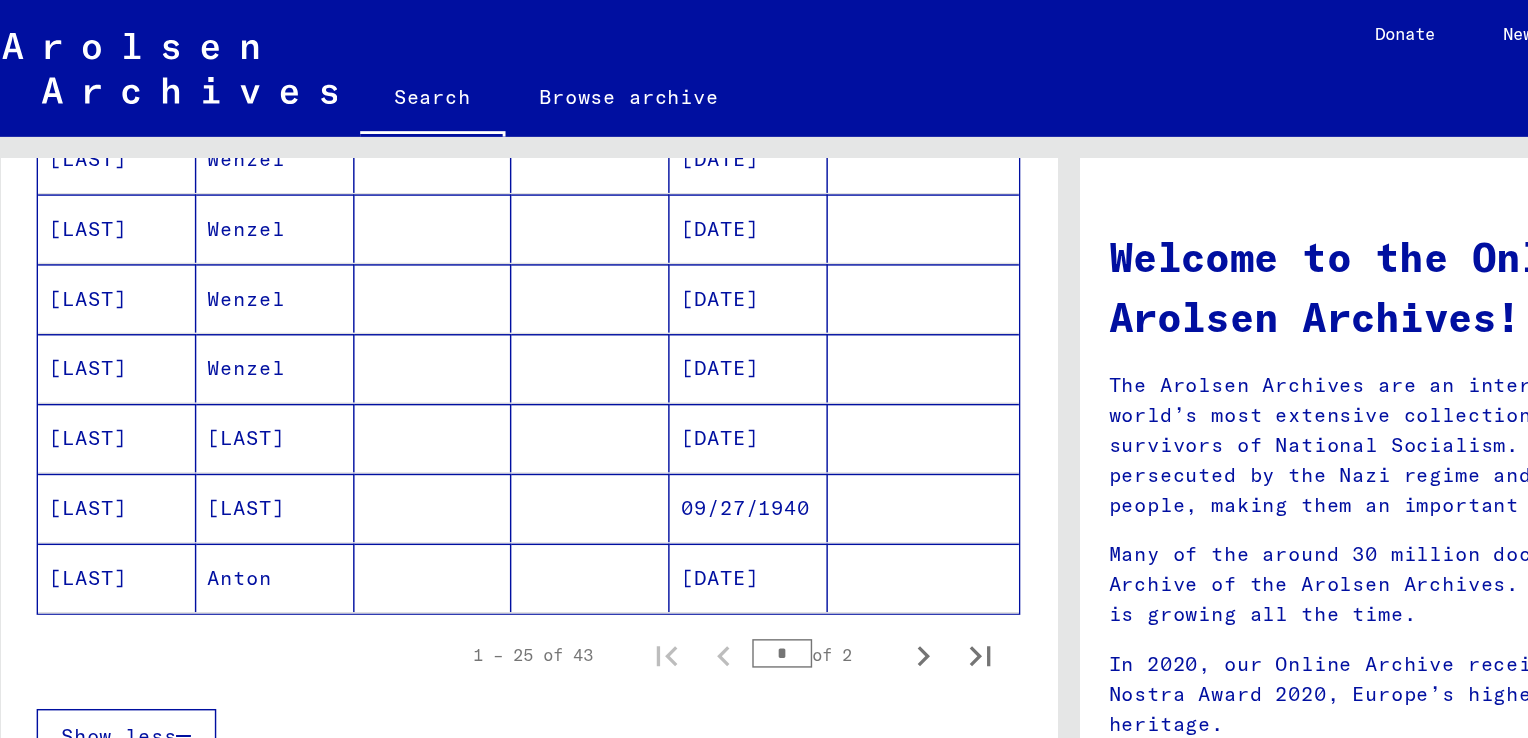 scroll, scrollTop: 1201, scrollLeft: 0, axis: vertical 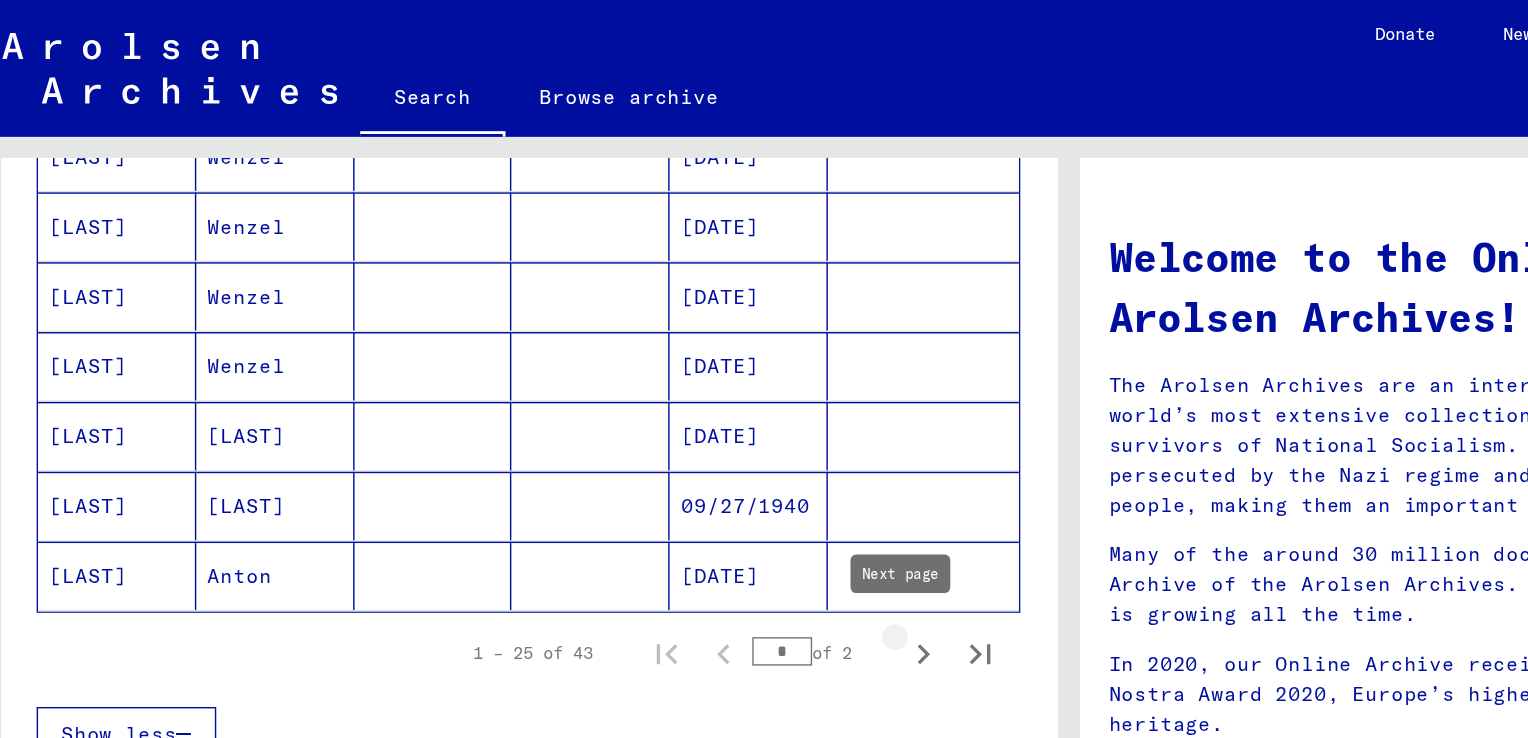 click 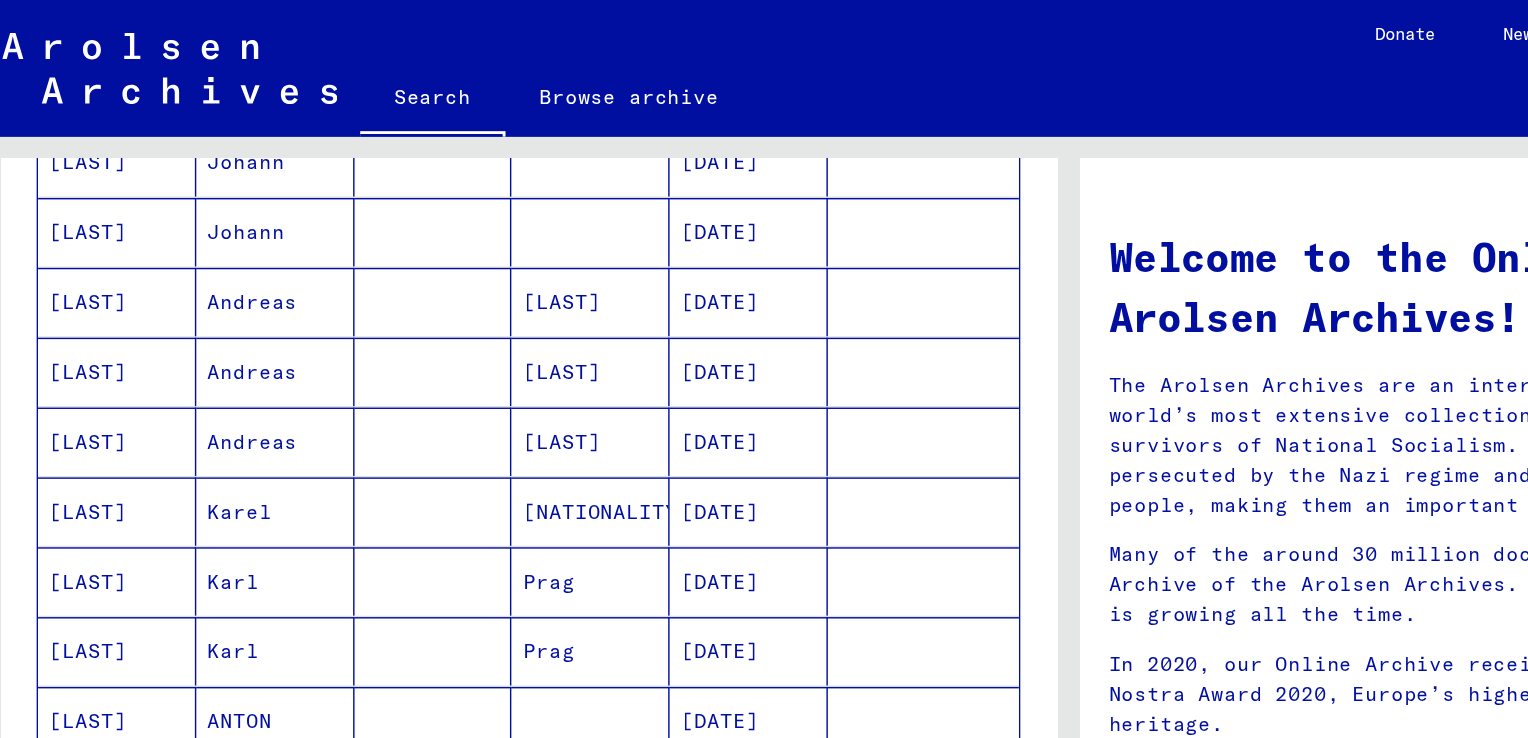scroll, scrollTop: 317, scrollLeft: 0, axis: vertical 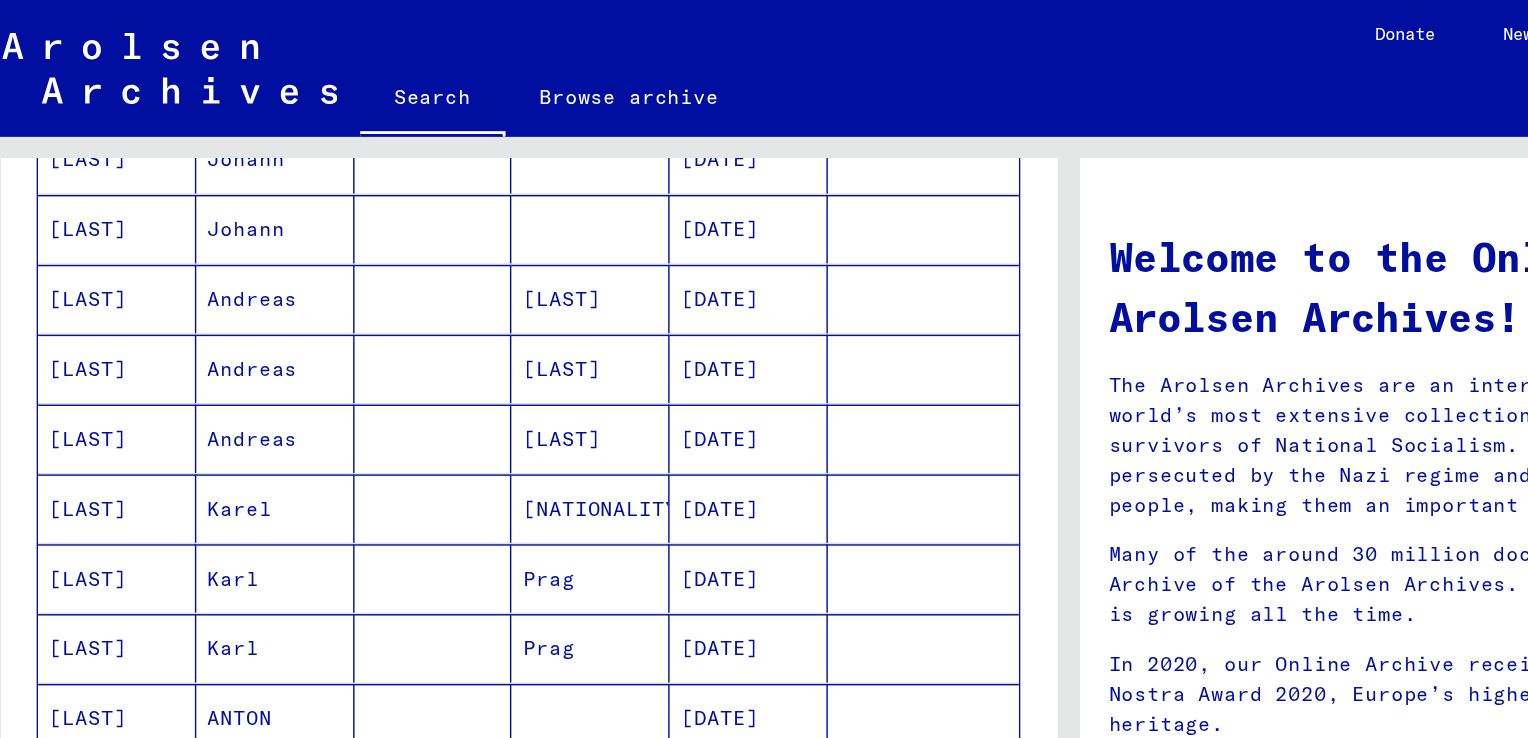 click on "[DATE]" at bounding box center (539, 406) 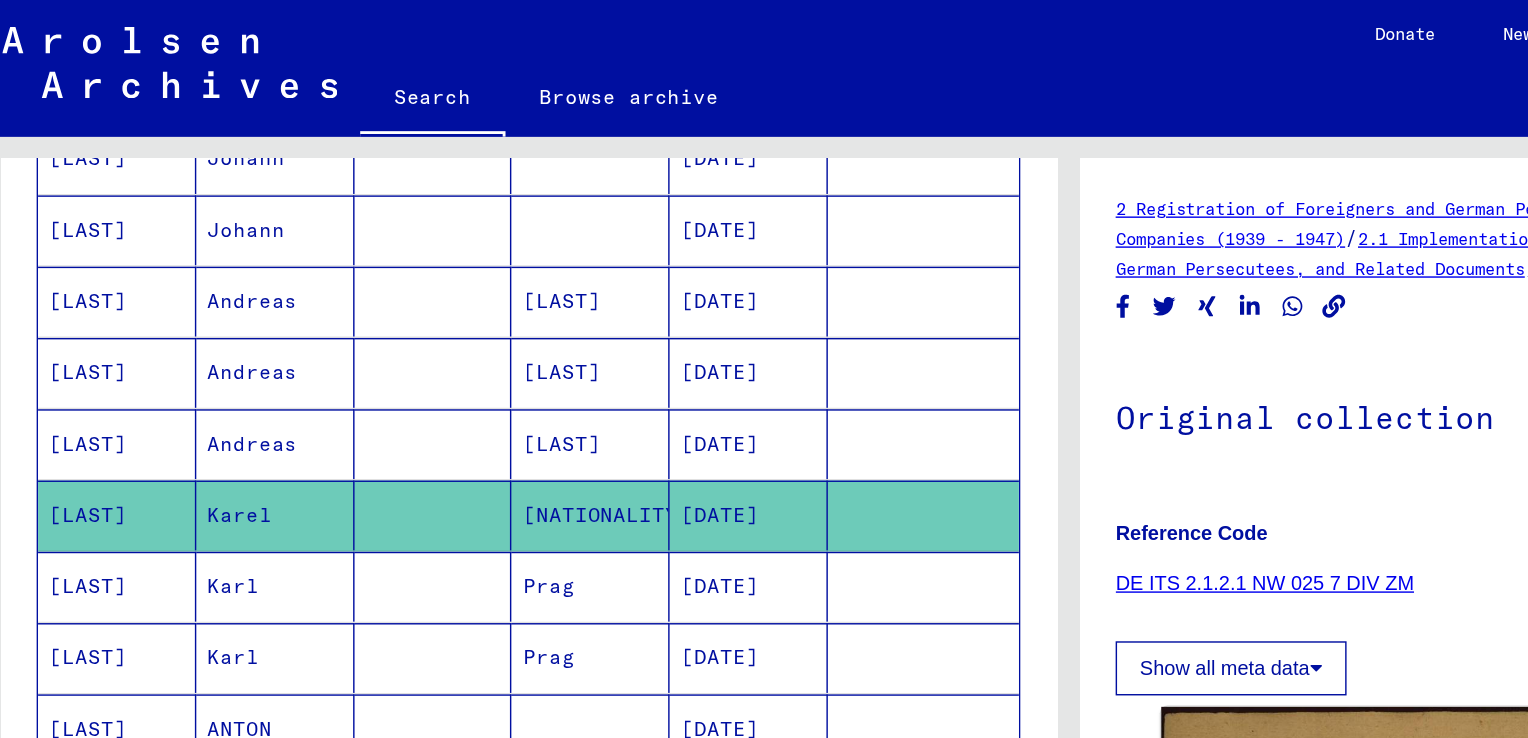 scroll, scrollTop: 0, scrollLeft: 0, axis: both 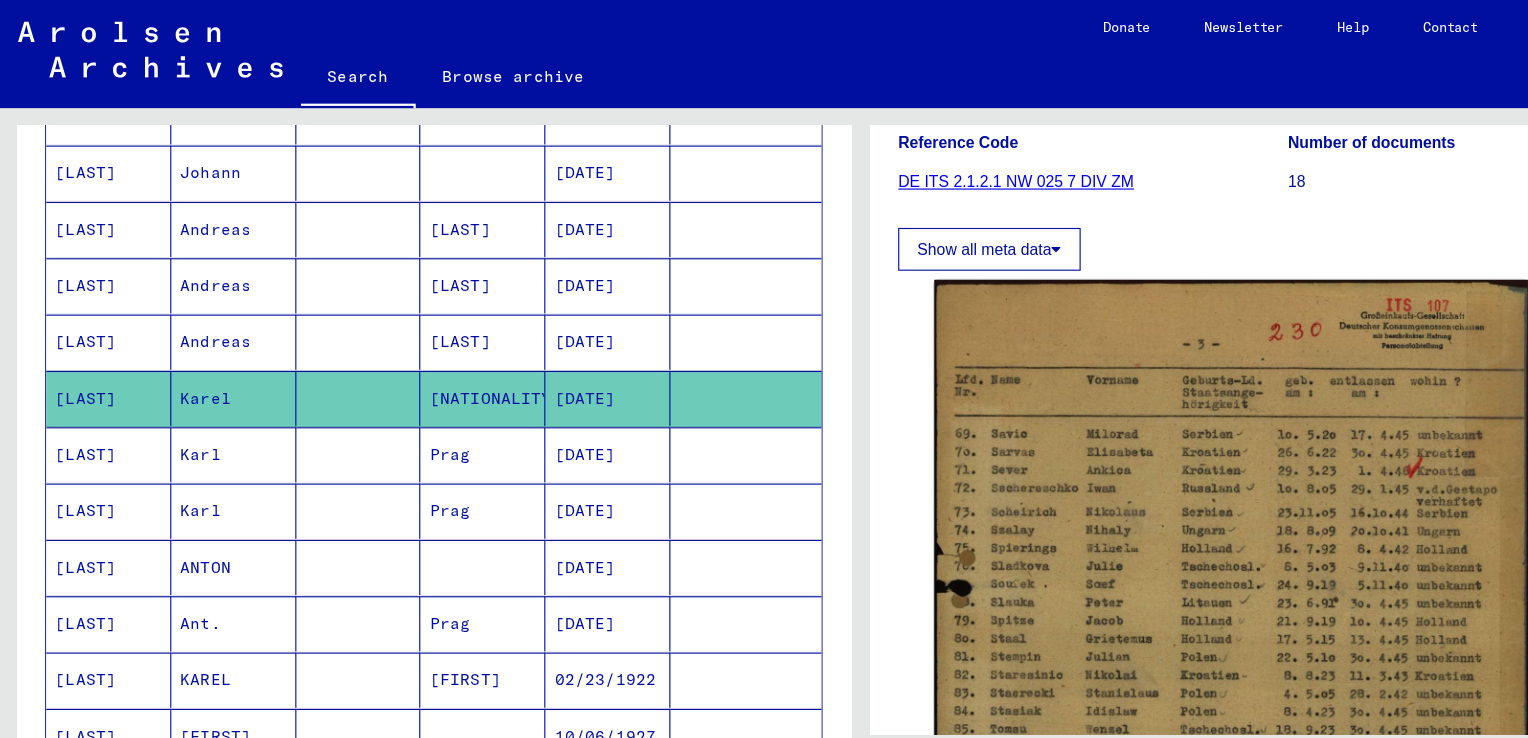 click on "[LAST]" 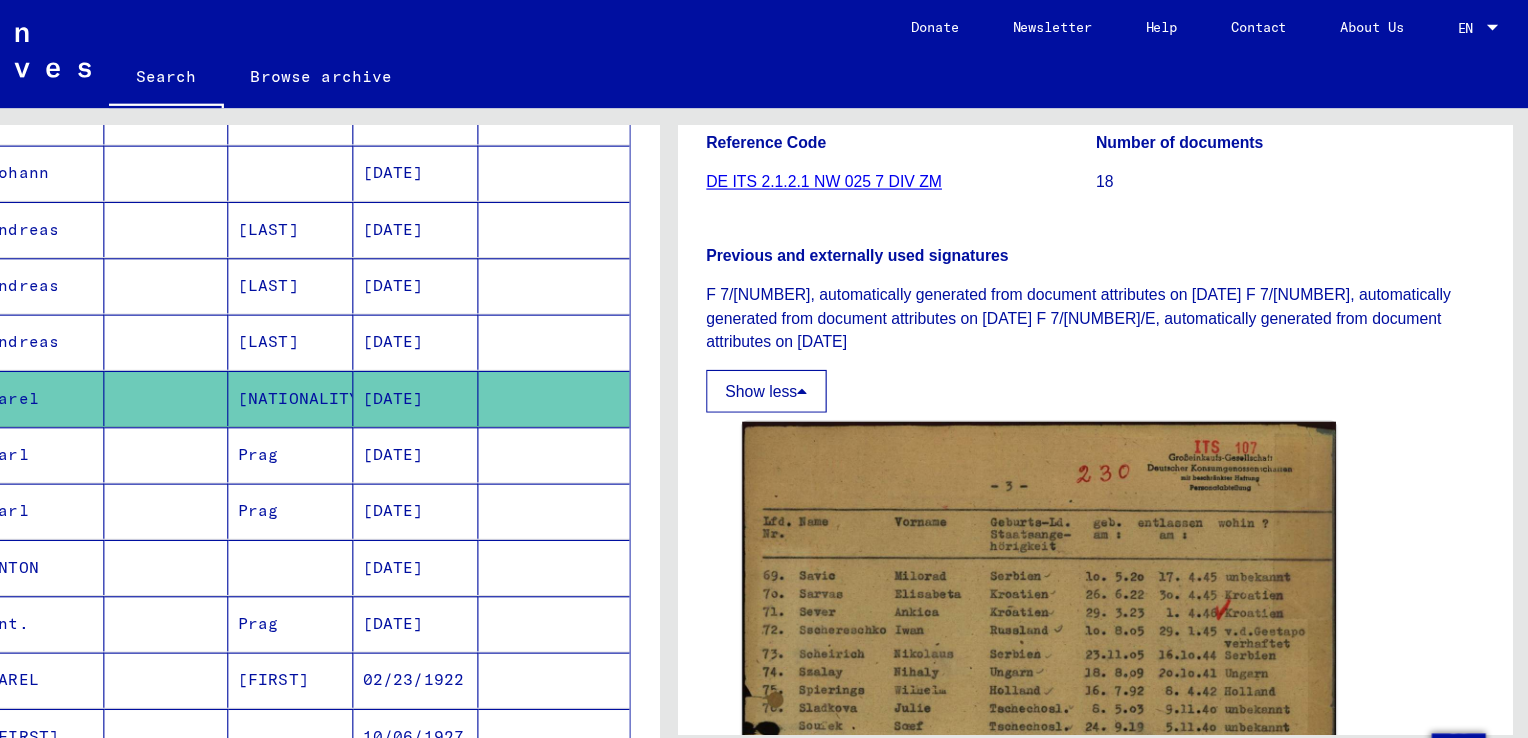 scroll, scrollTop: 0, scrollLeft: 0, axis: both 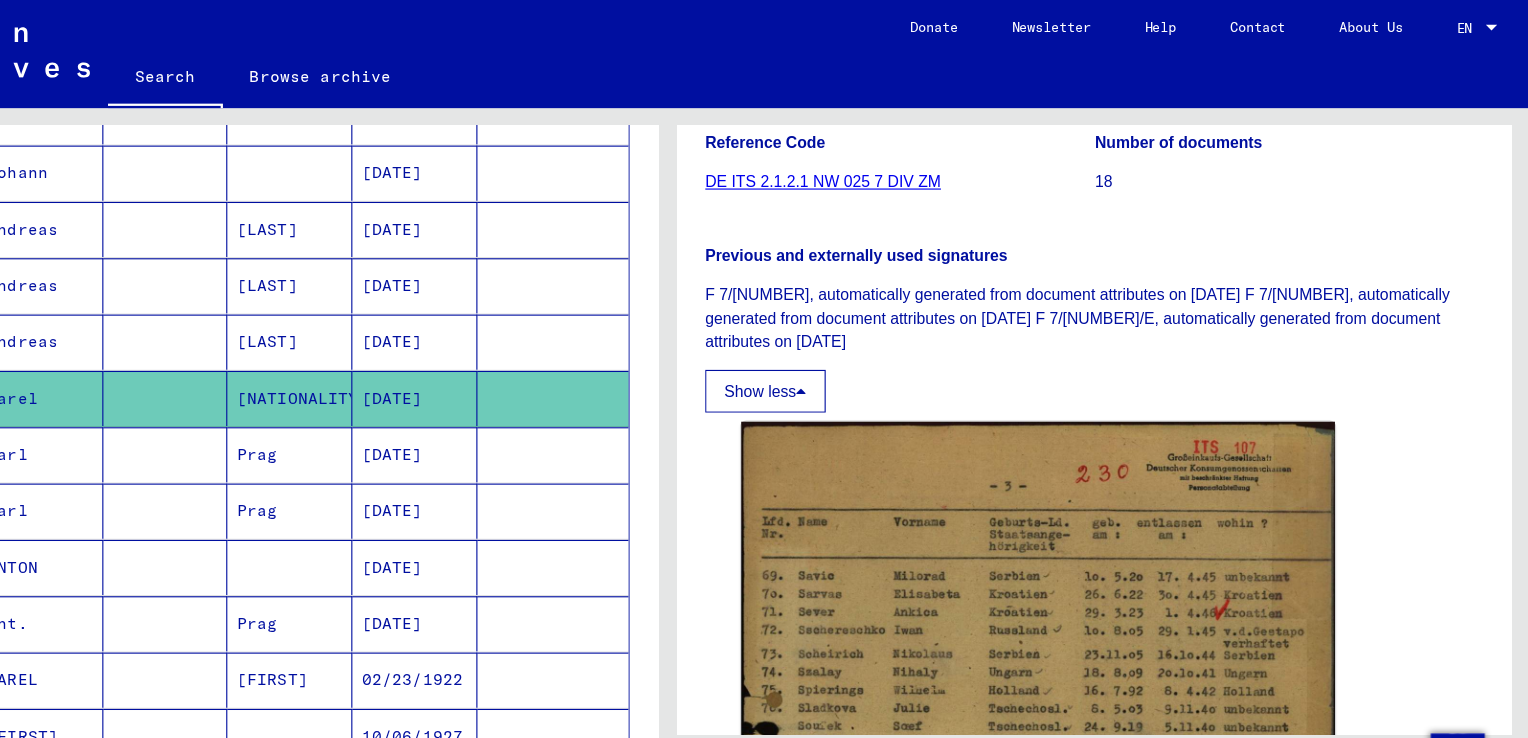 click on "DE ITS 2.1.2.1 NW 025 7 DIV ZM" 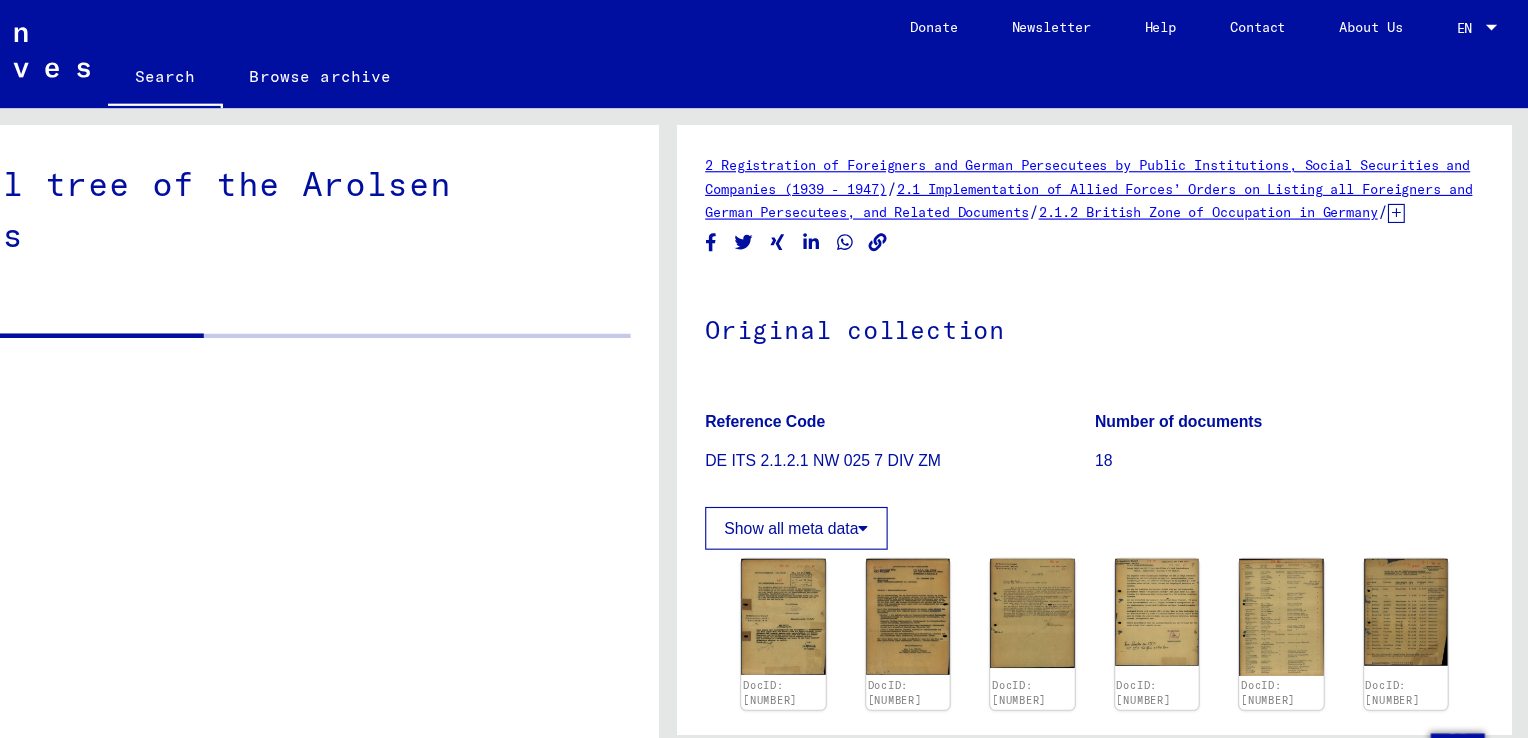 scroll, scrollTop: 3801, scrollLeft: 0, axis: vertical 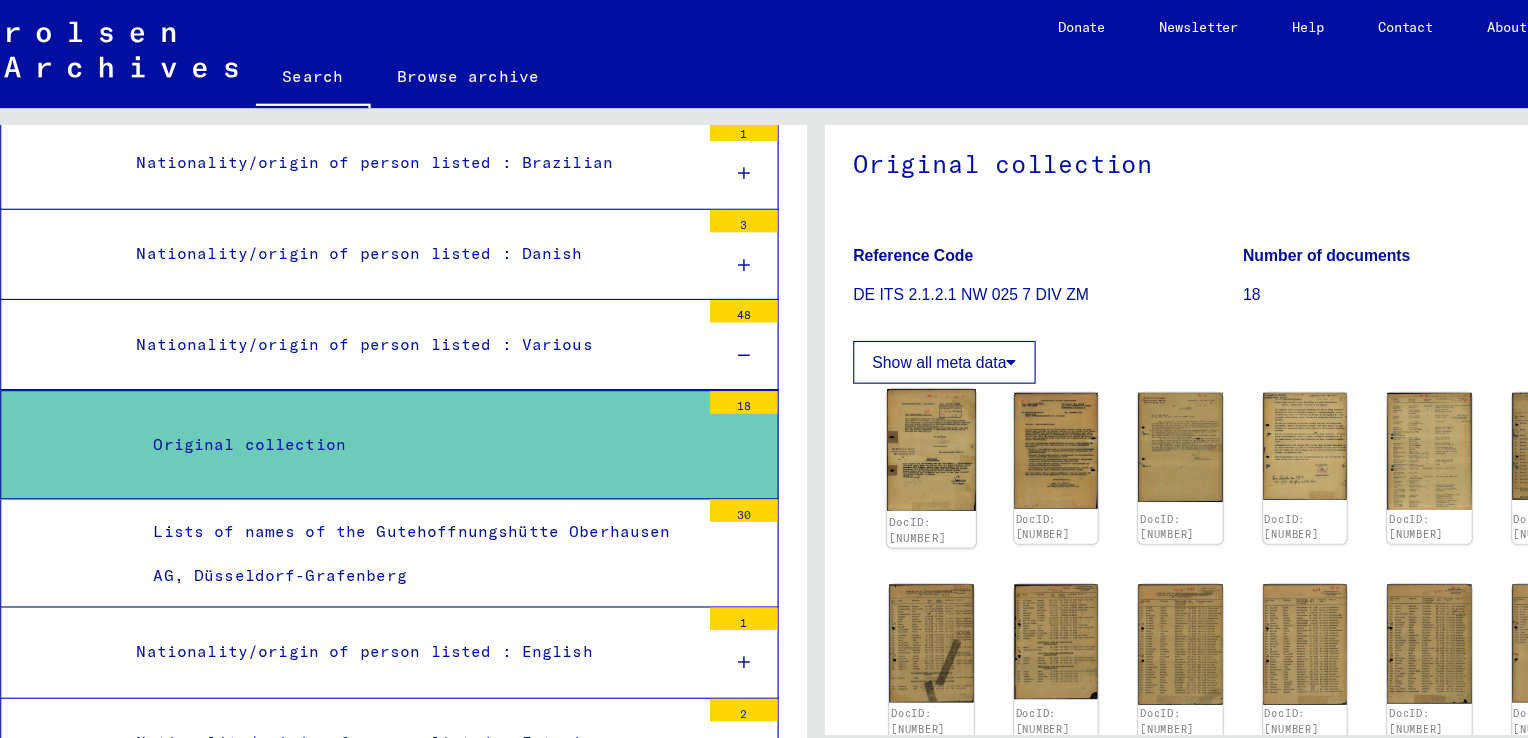 click 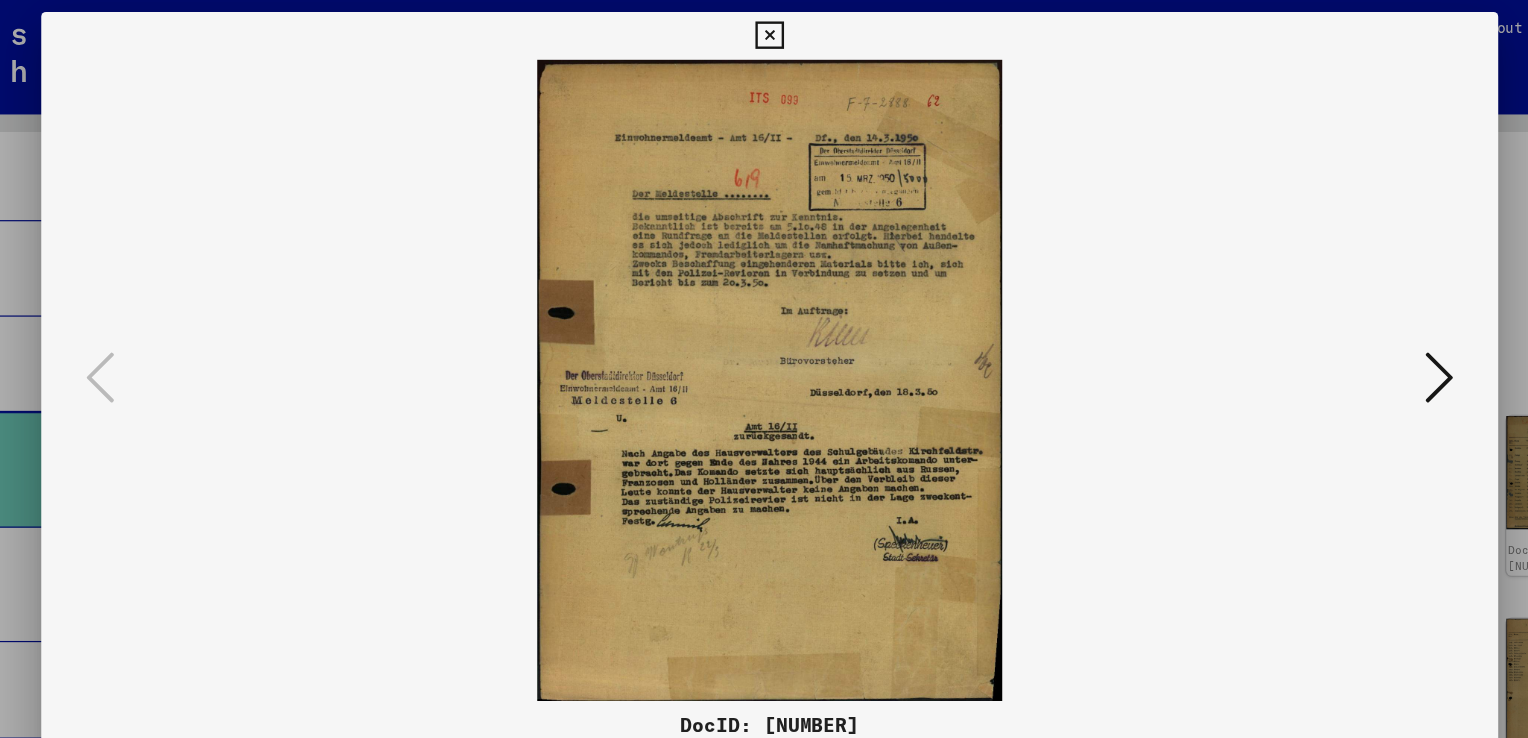 click at bounding box center (1325, 317) 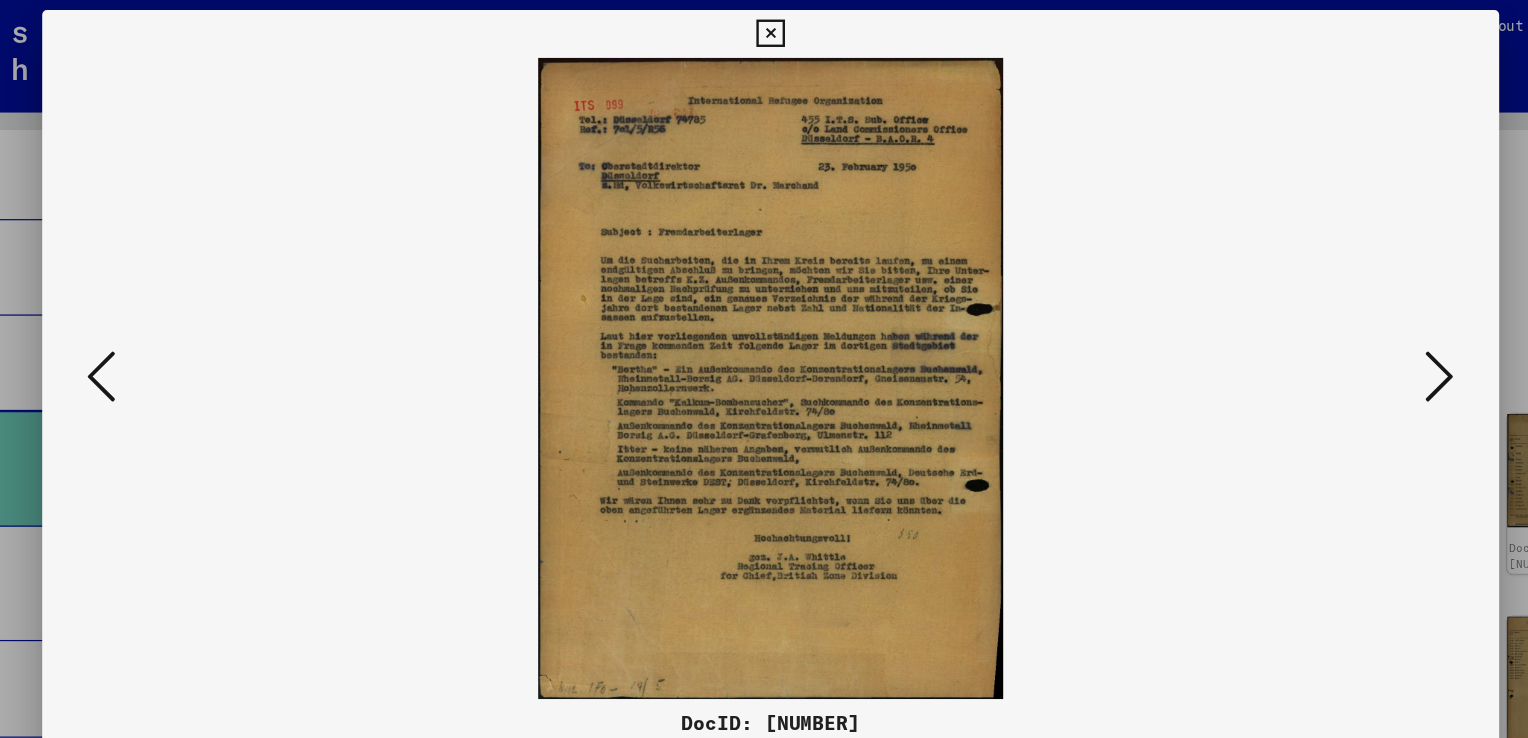 click at bounding box center [1325, 317] 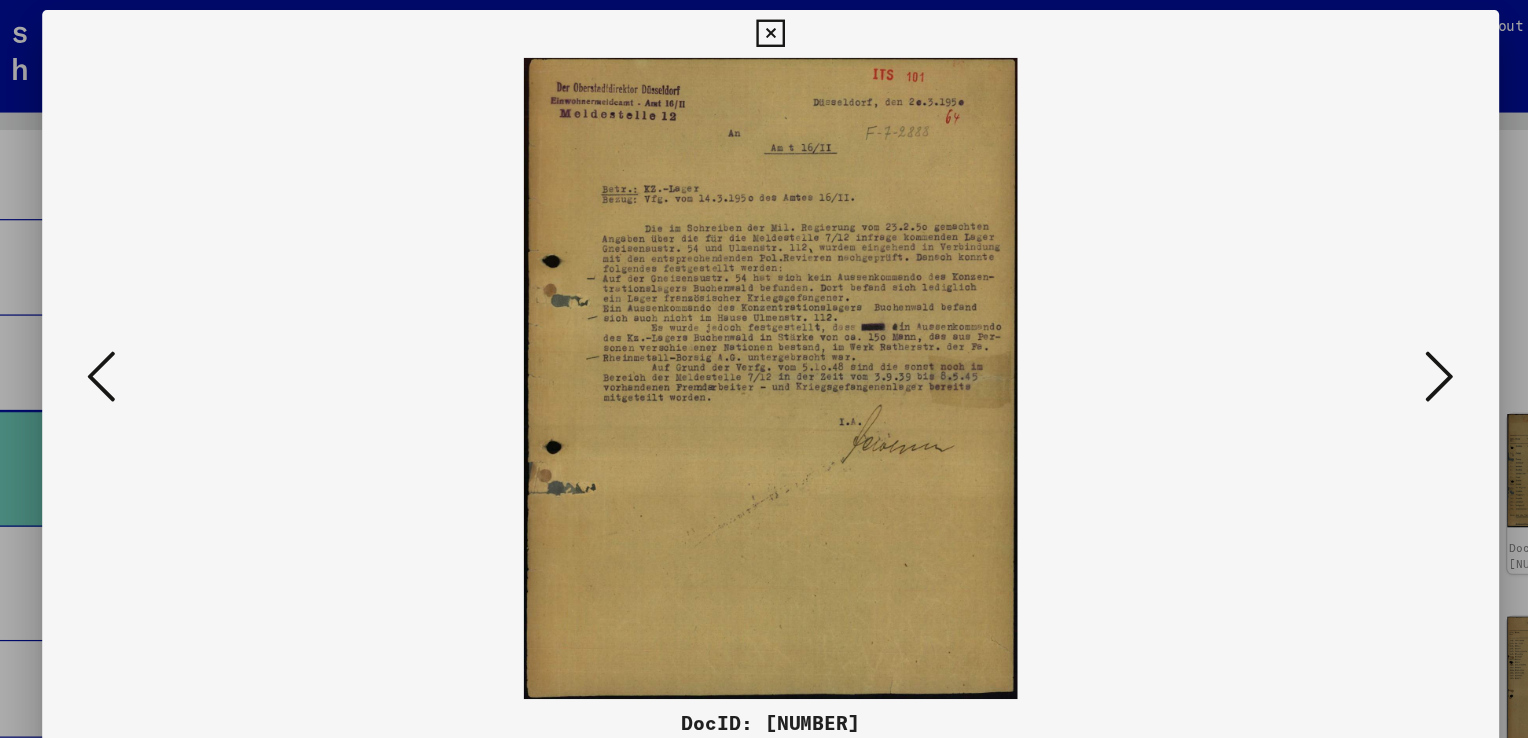 click at bounding box center (1325, 317) 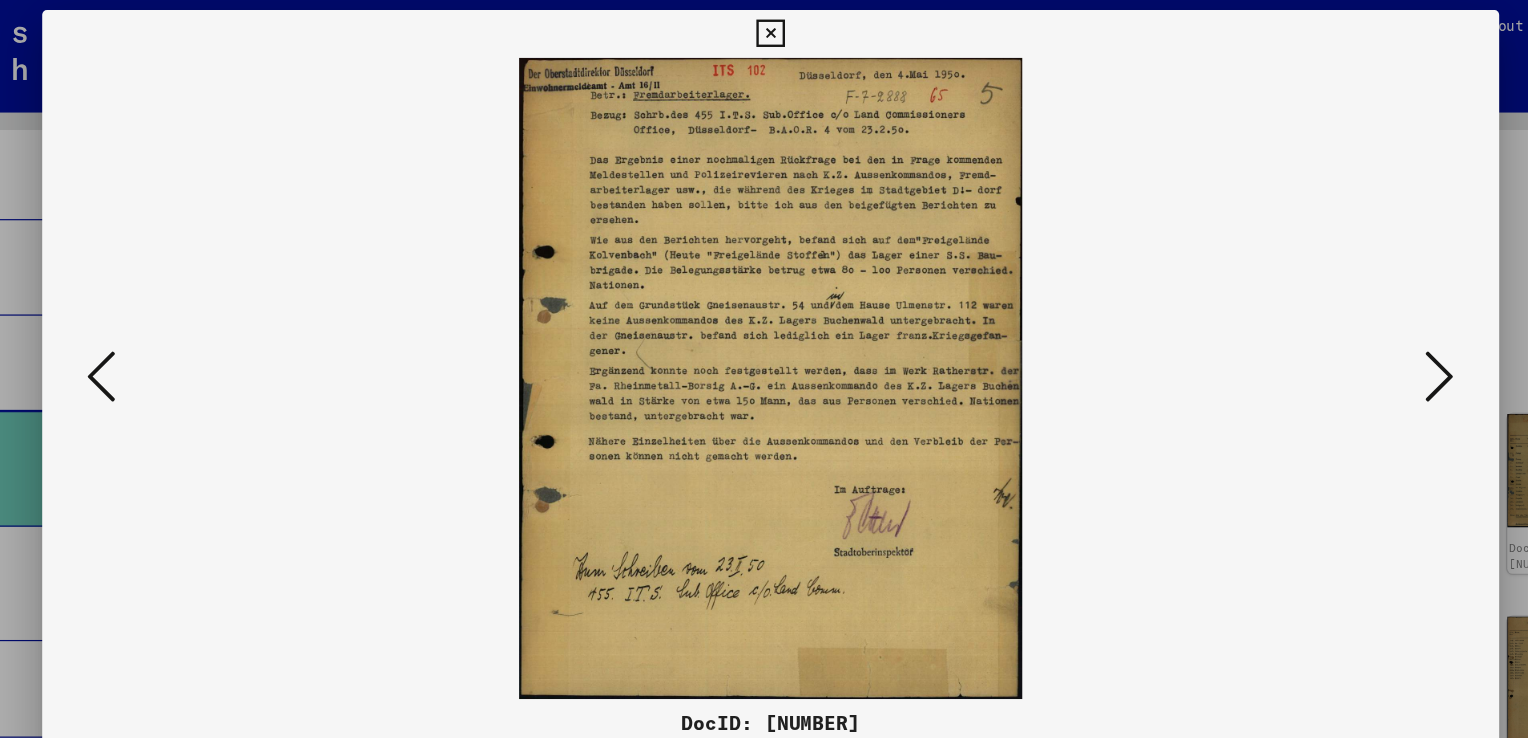 click at bounding box center [1325, 317] 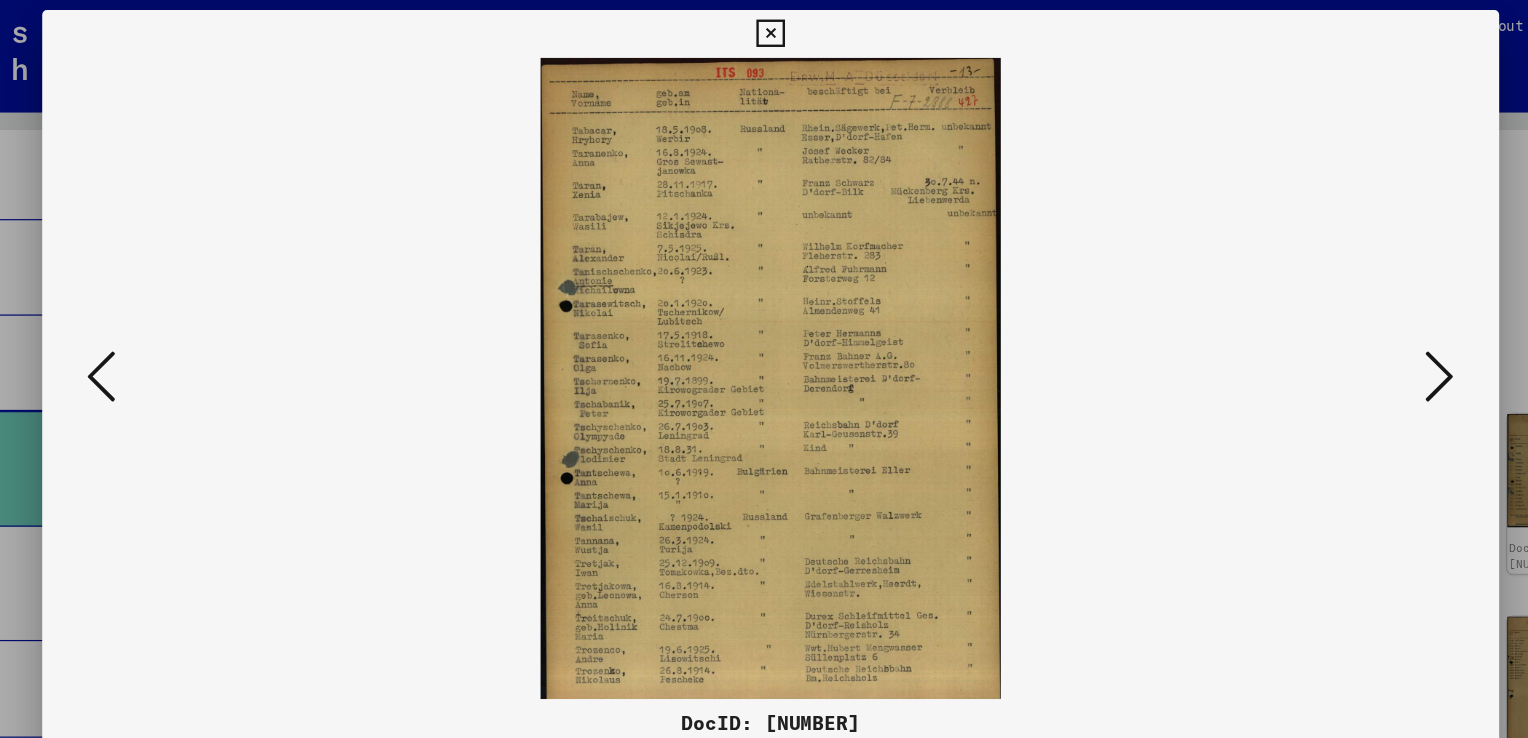 click at bounding box center [1325, 317] 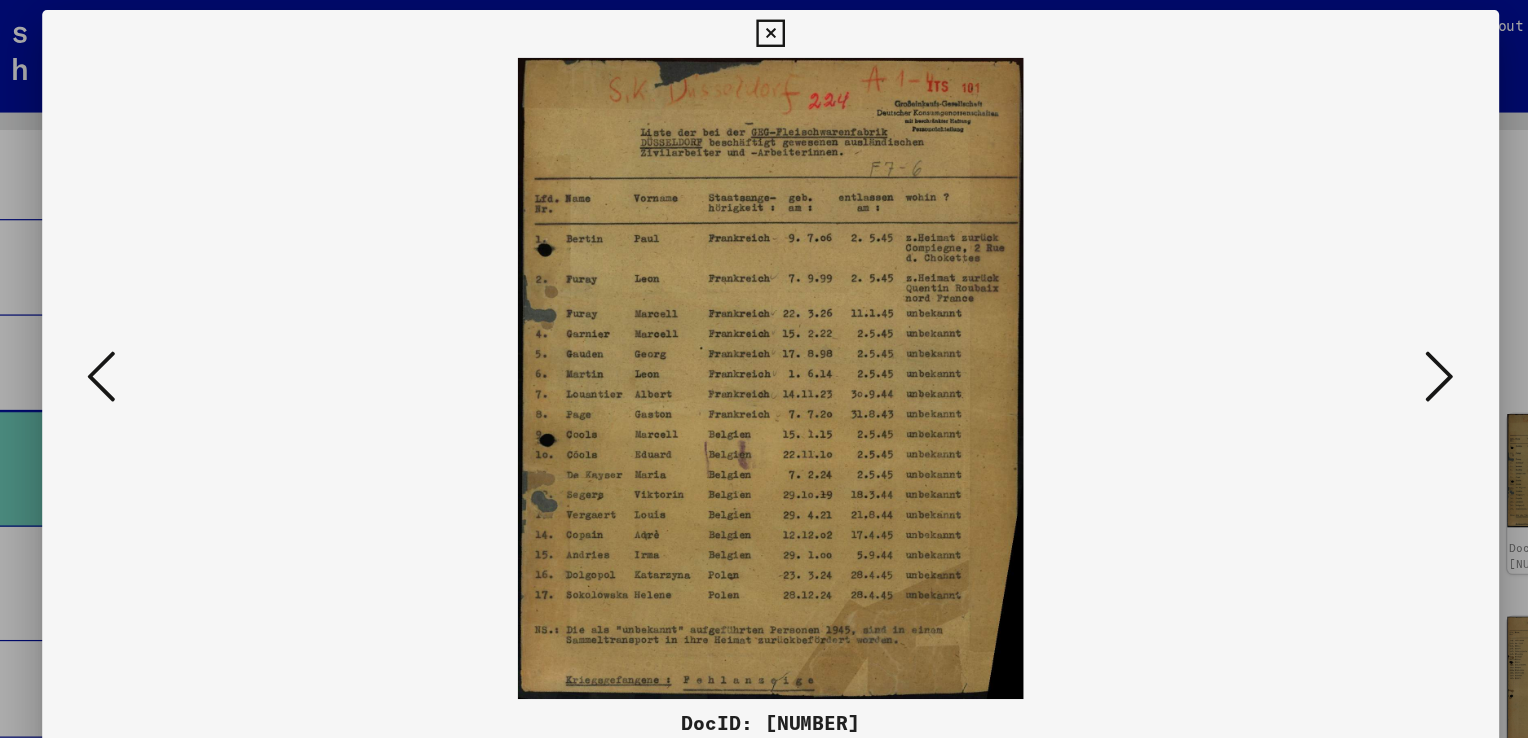 click at bounding box center (1325, 317) 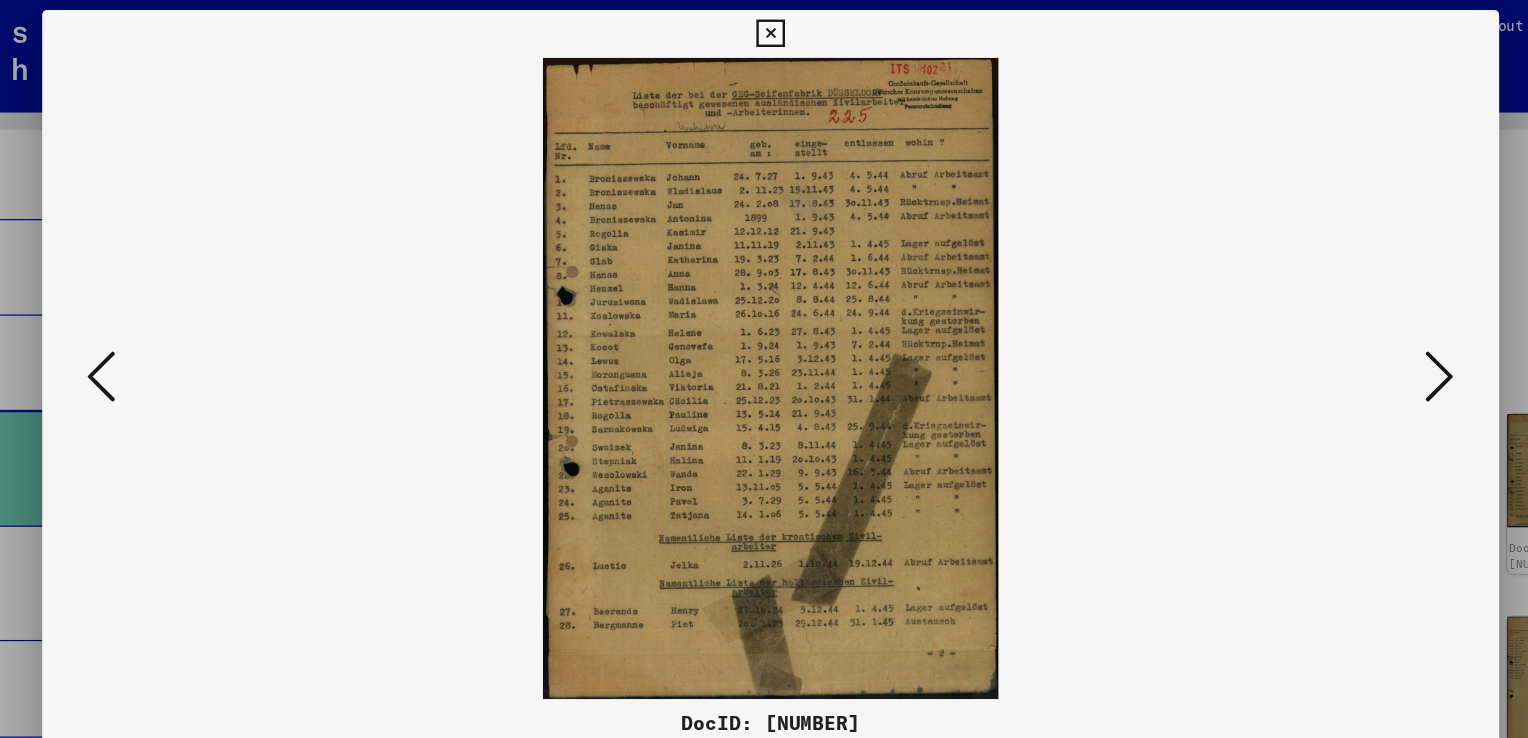click at bounding box center (1325, 317) 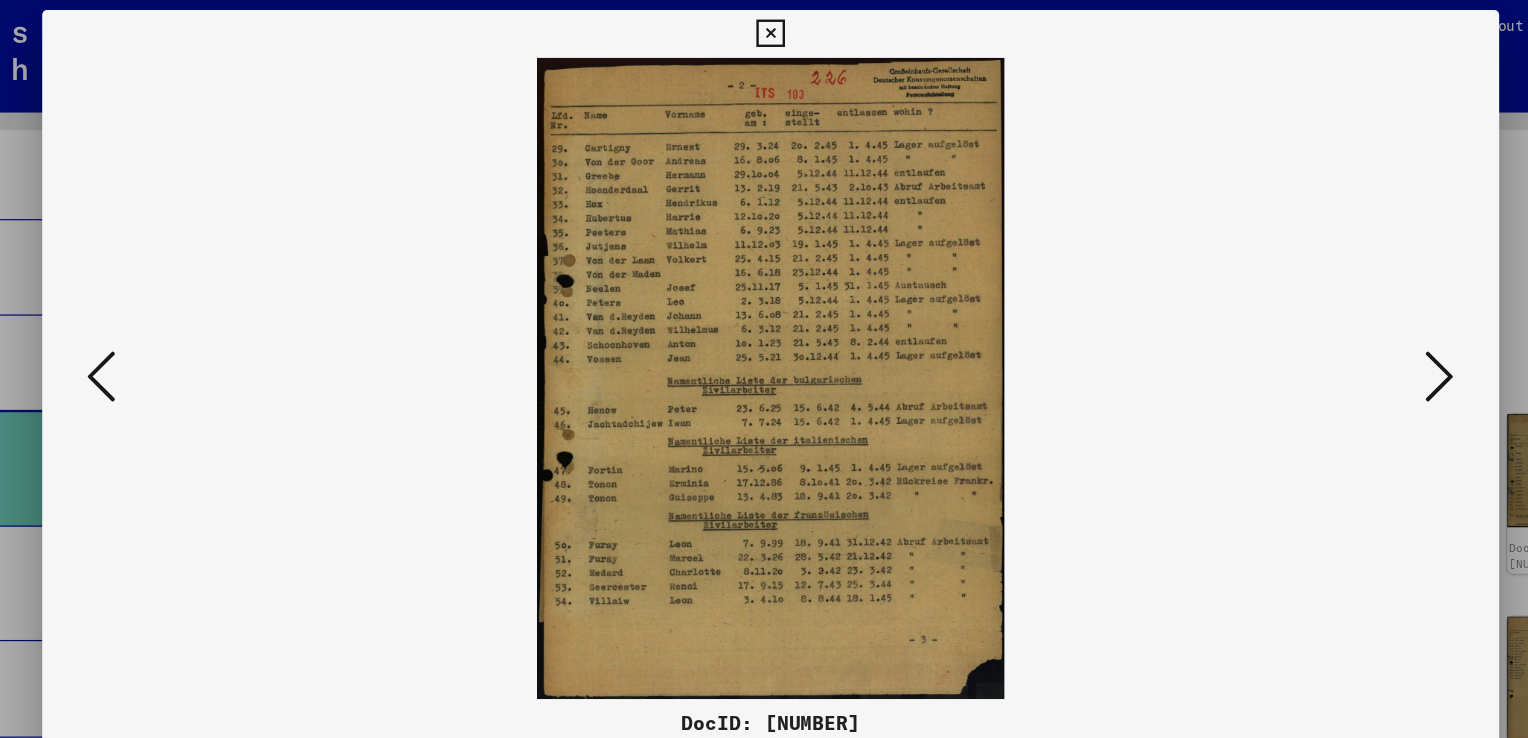 click at bounding box center (1325, 317) 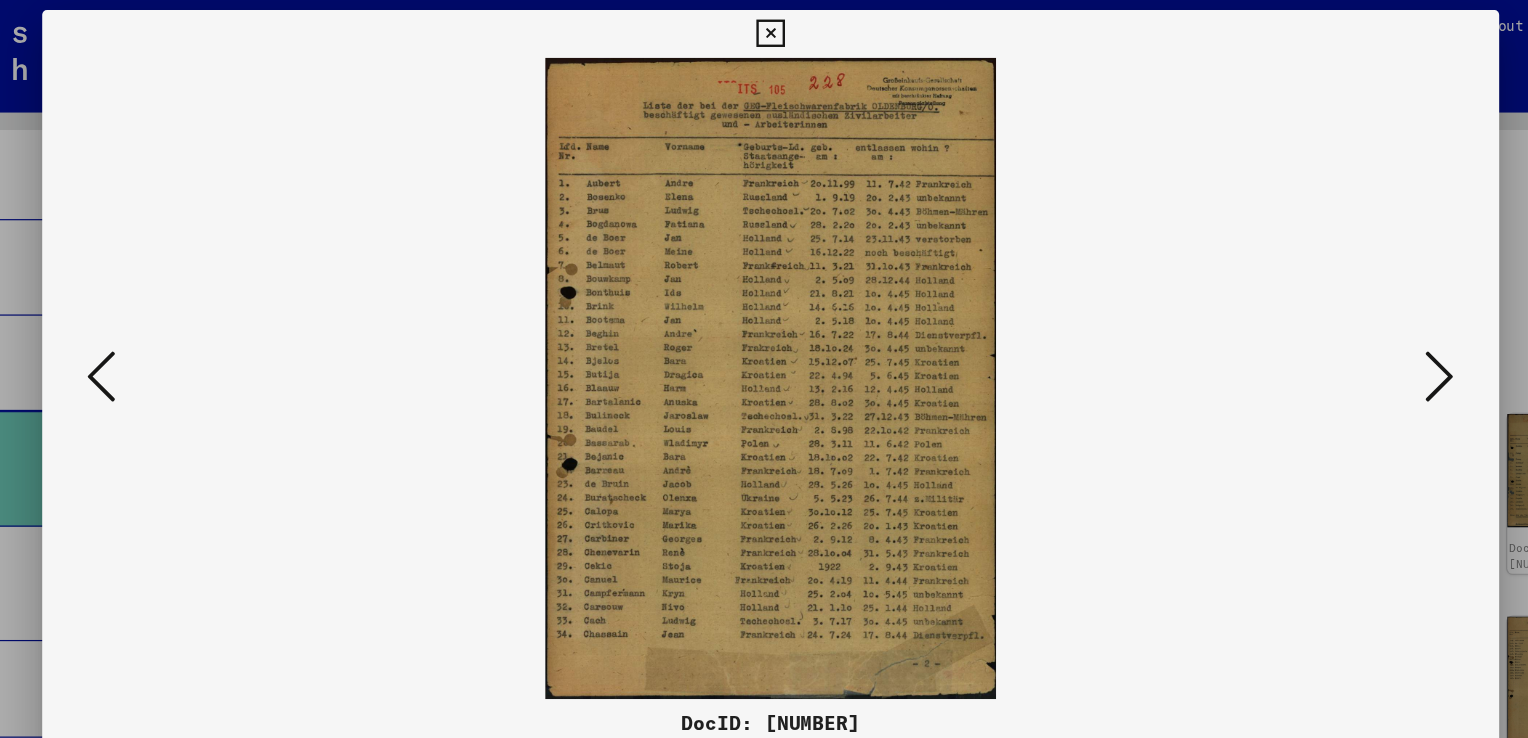 click at bounding box center (1325, 317) 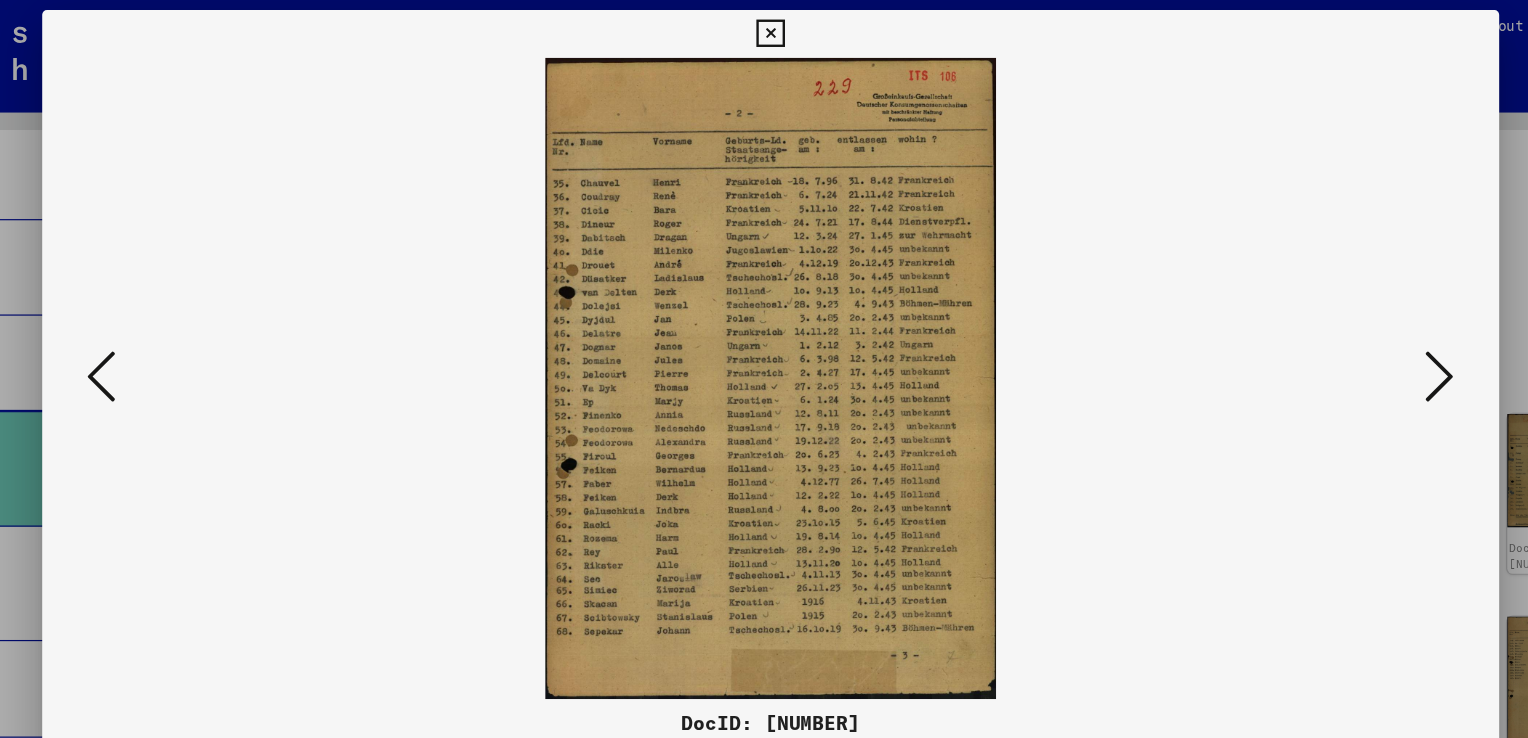 click at bounding box center [1325, 317] 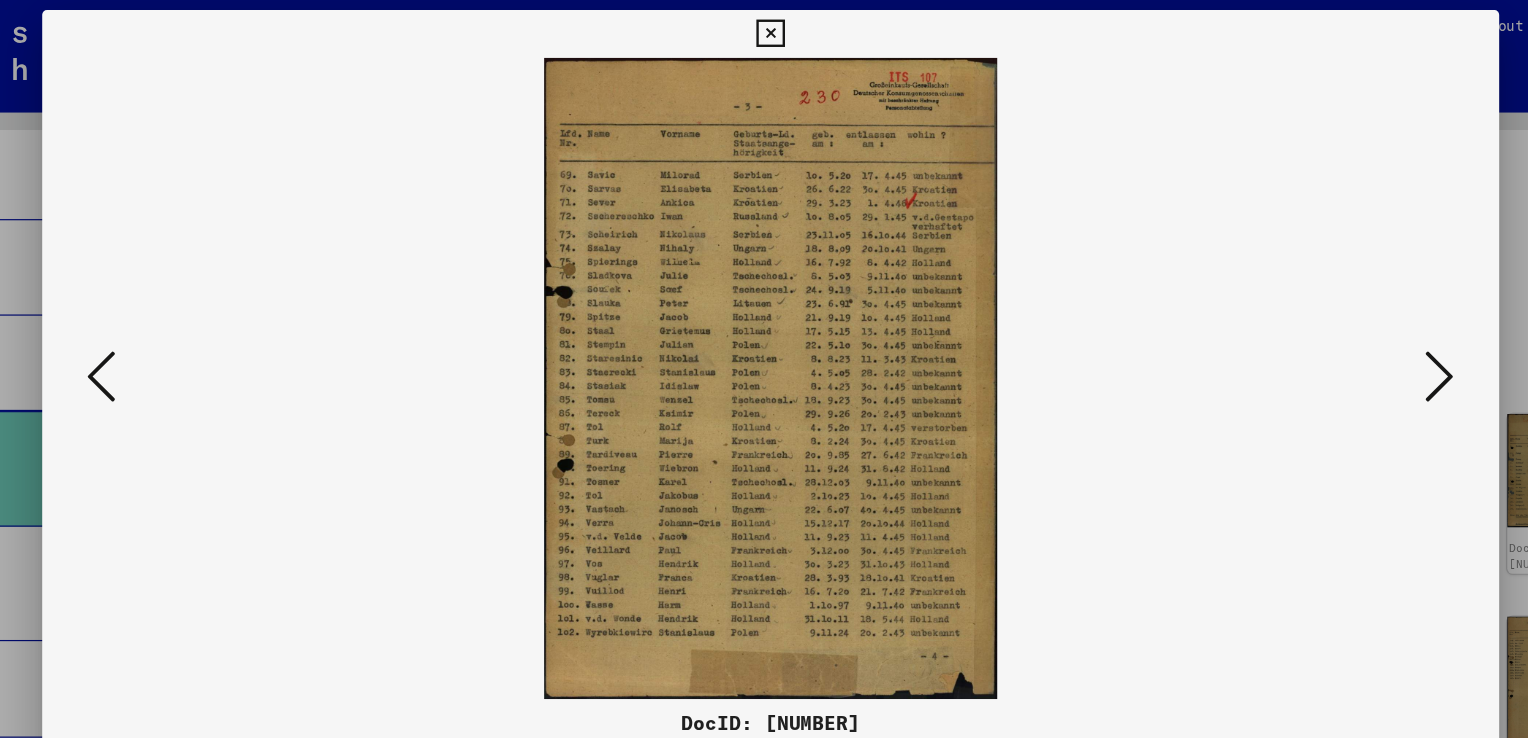 click at bounding box center (1325, 317) 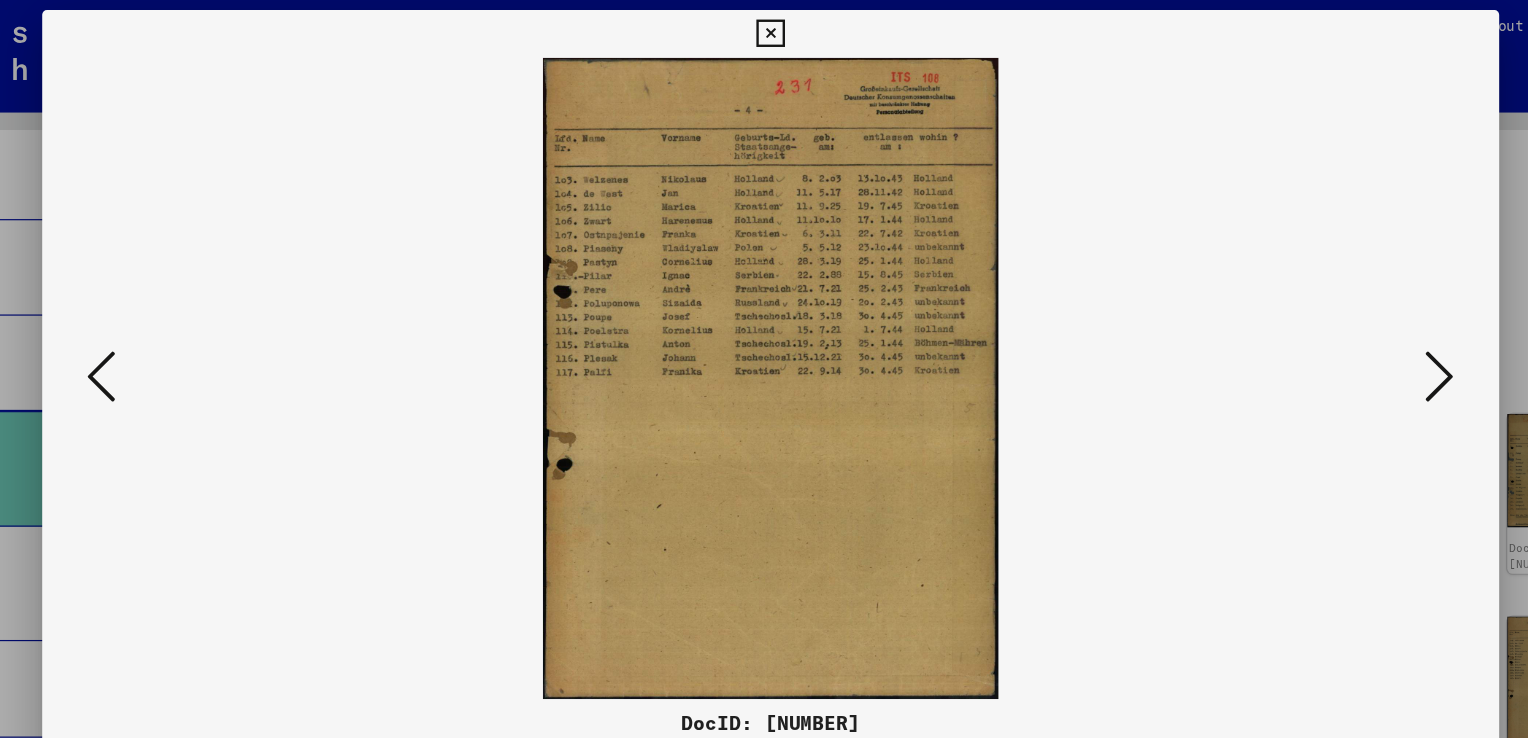 click at bounding box center (1325, 317) 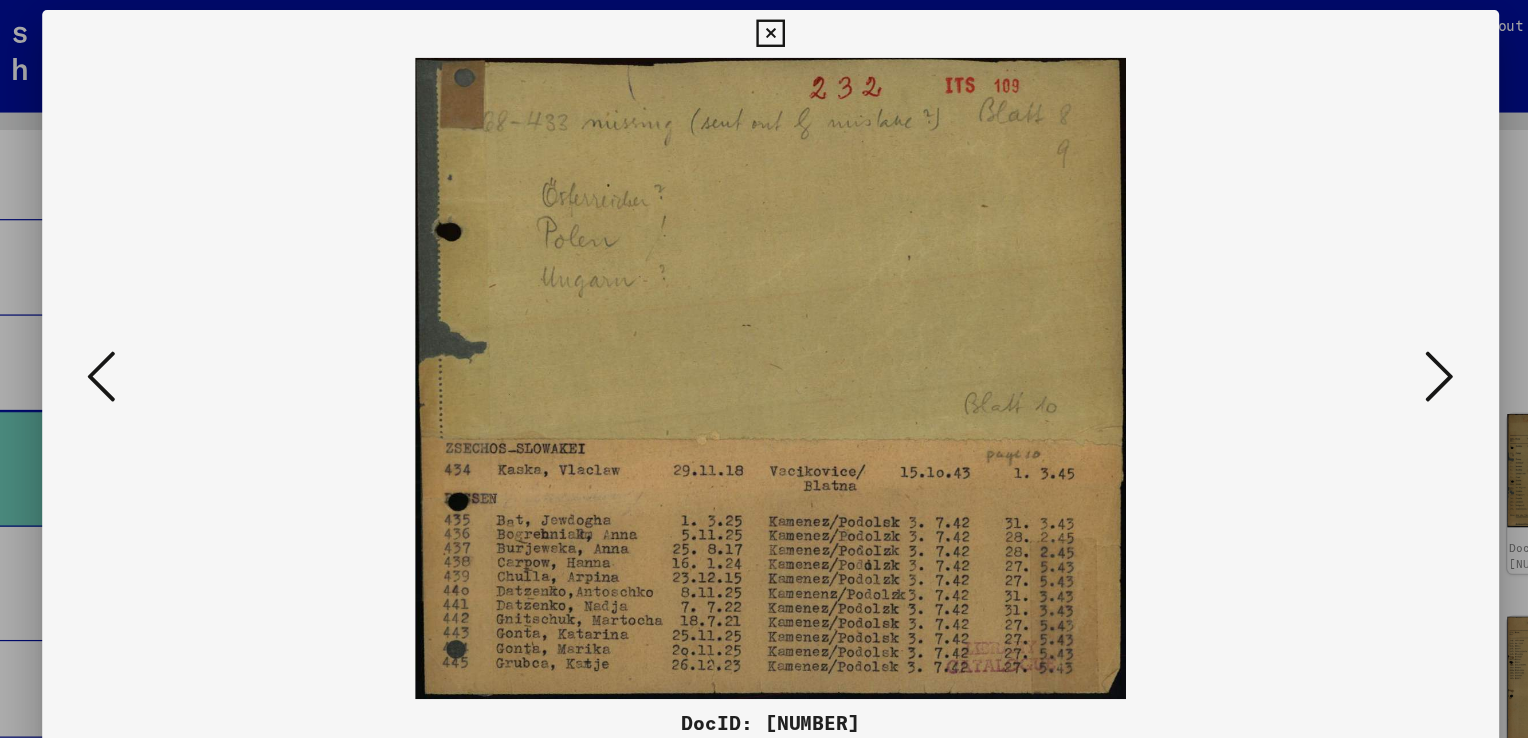 click at bounding box center [1325, 317] 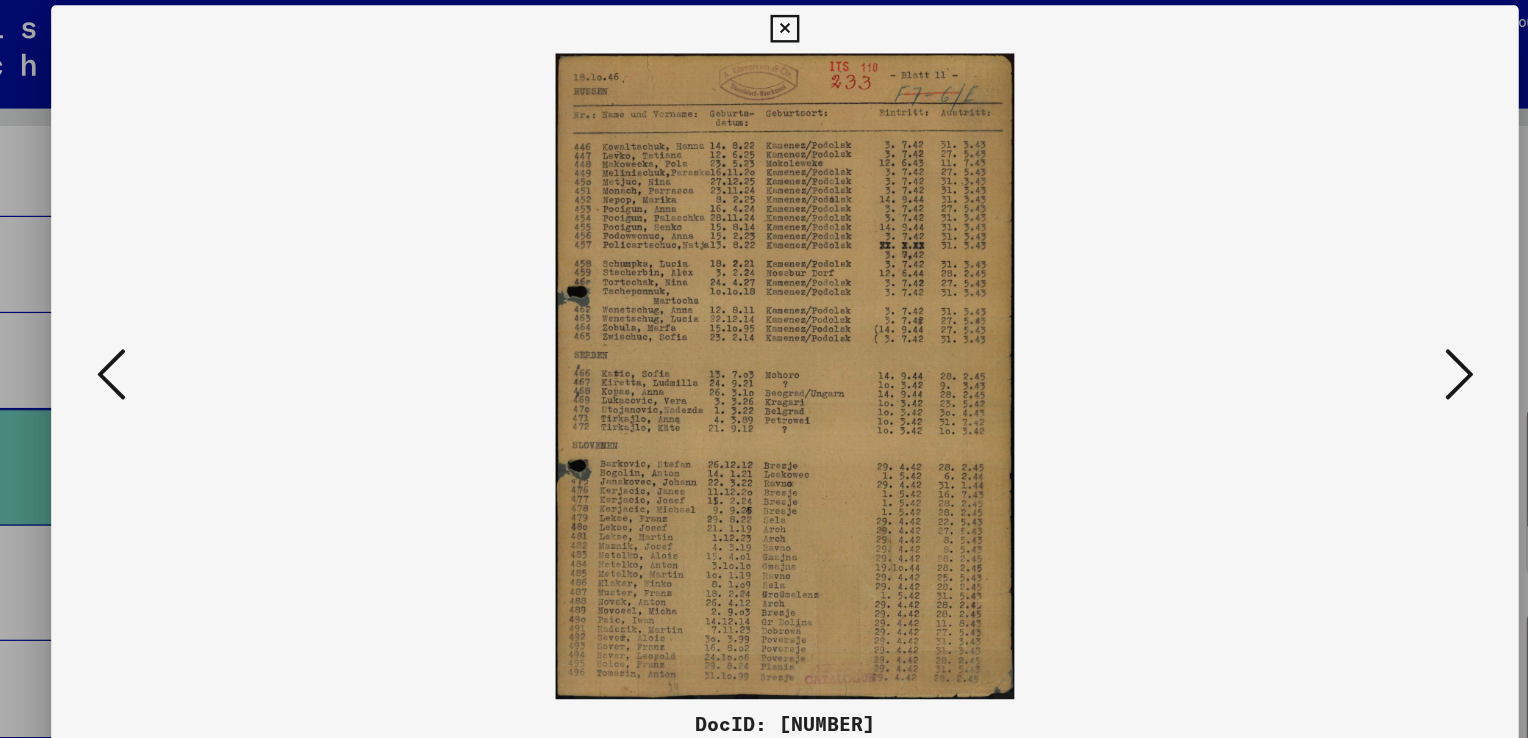 click at bounding box center (1325, 317) 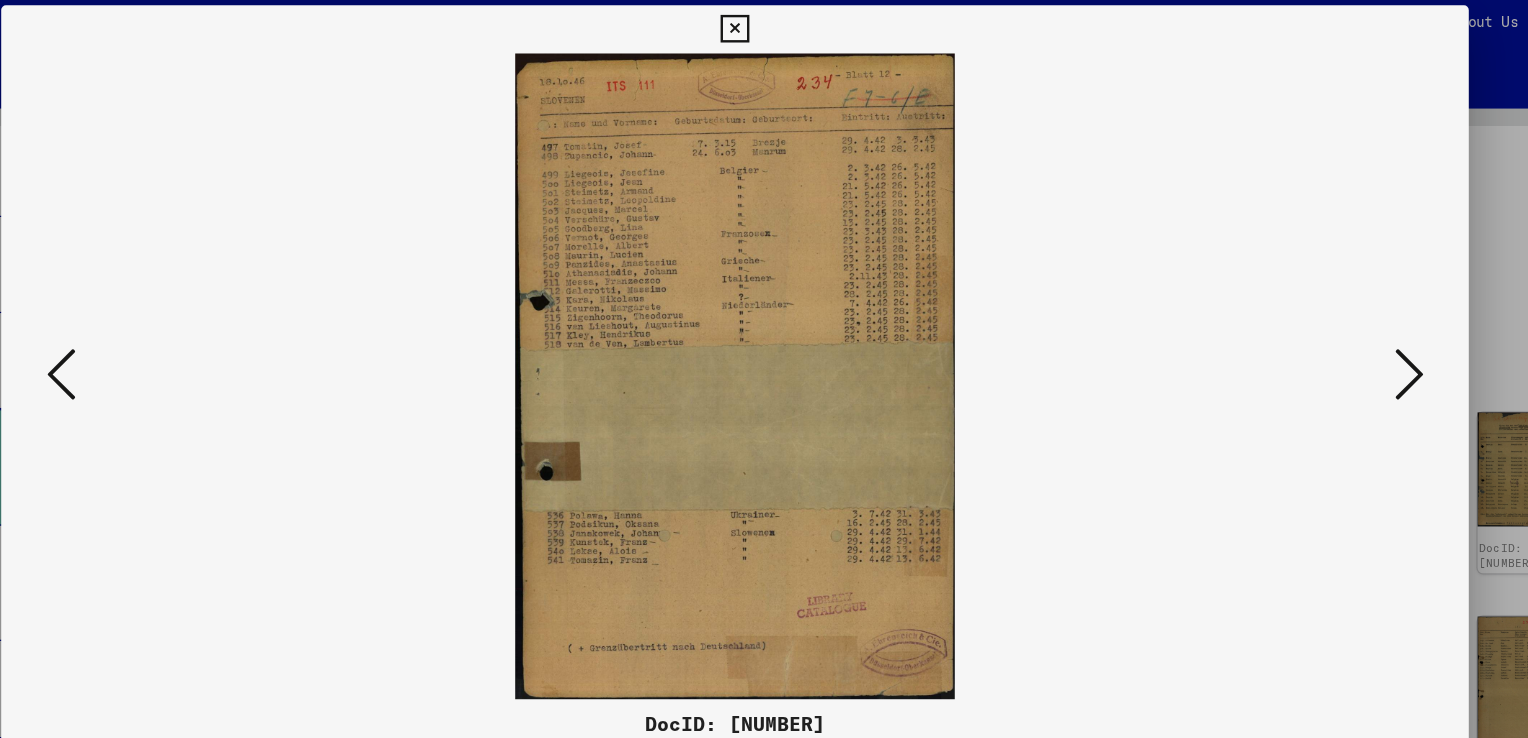 click at bounding box center [1325, 317] 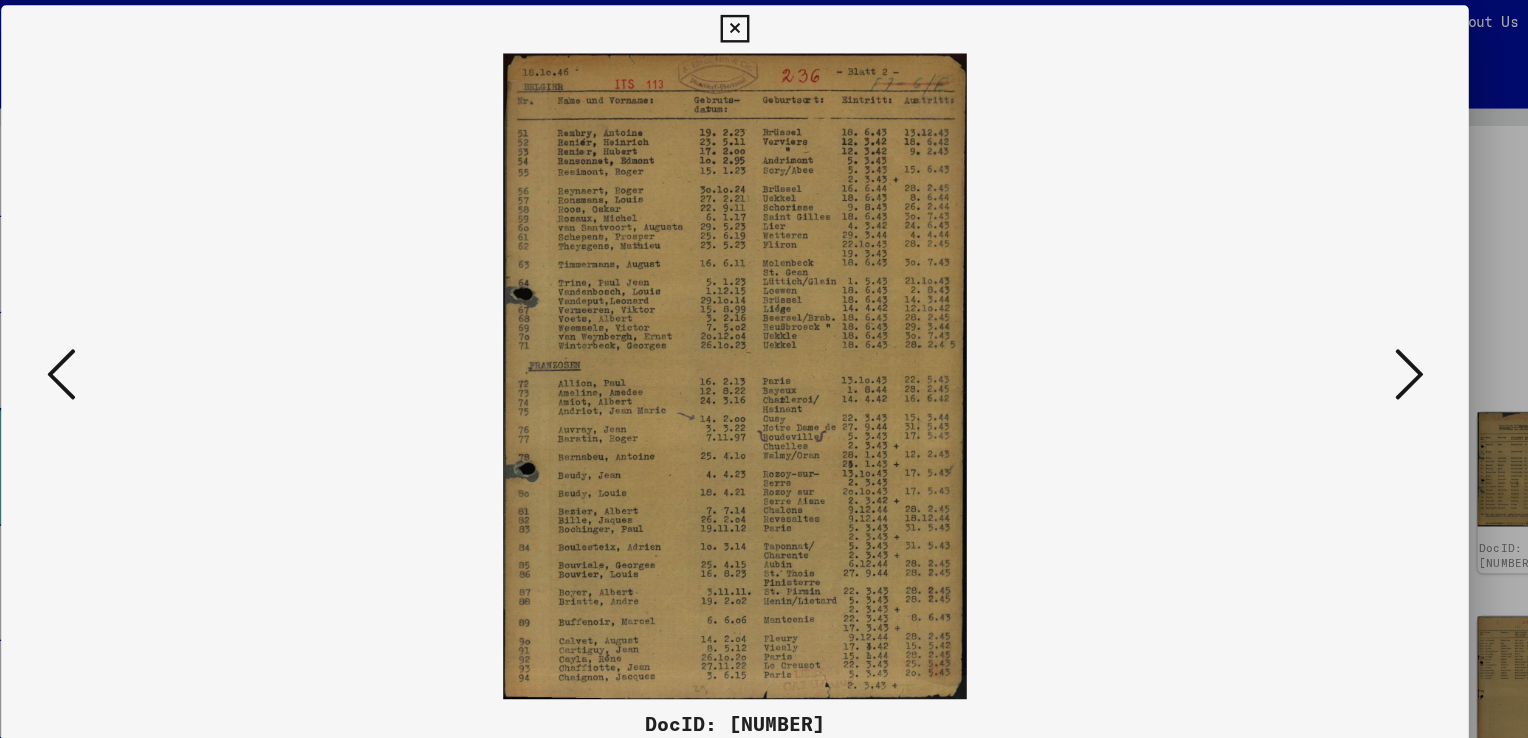 click at bounding box center [764, 319] 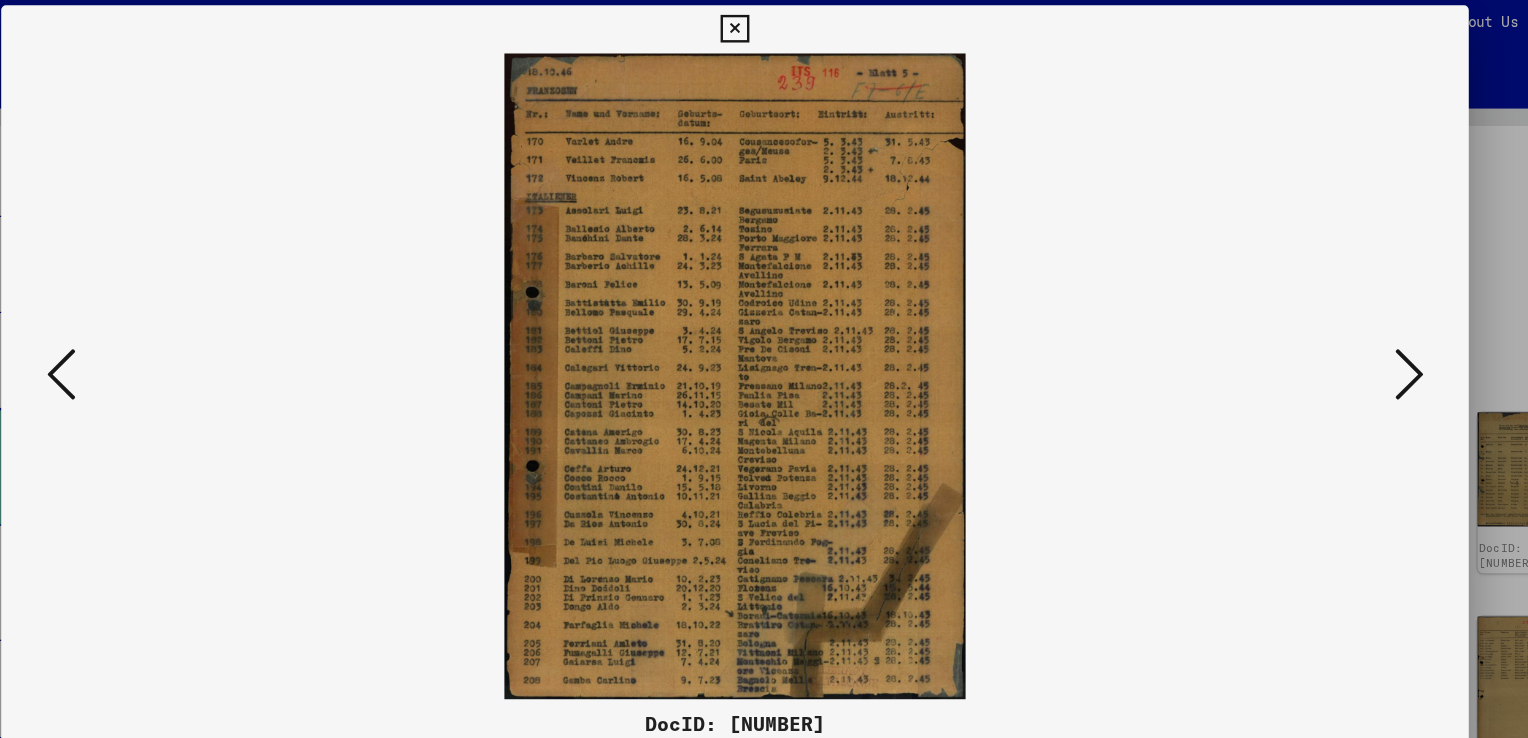 click at bounding box center [1325, 317] 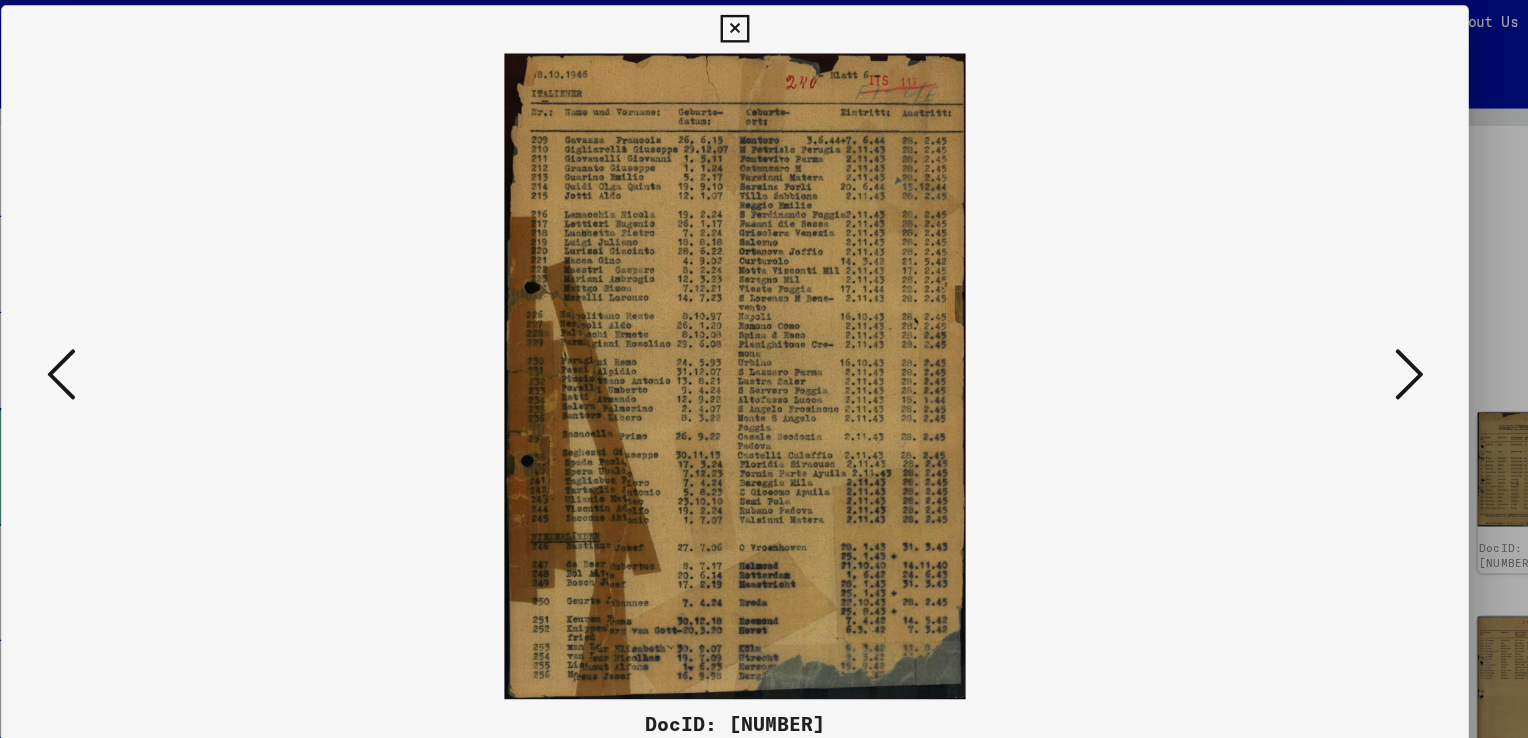 click at bounding box center [1325, 317] 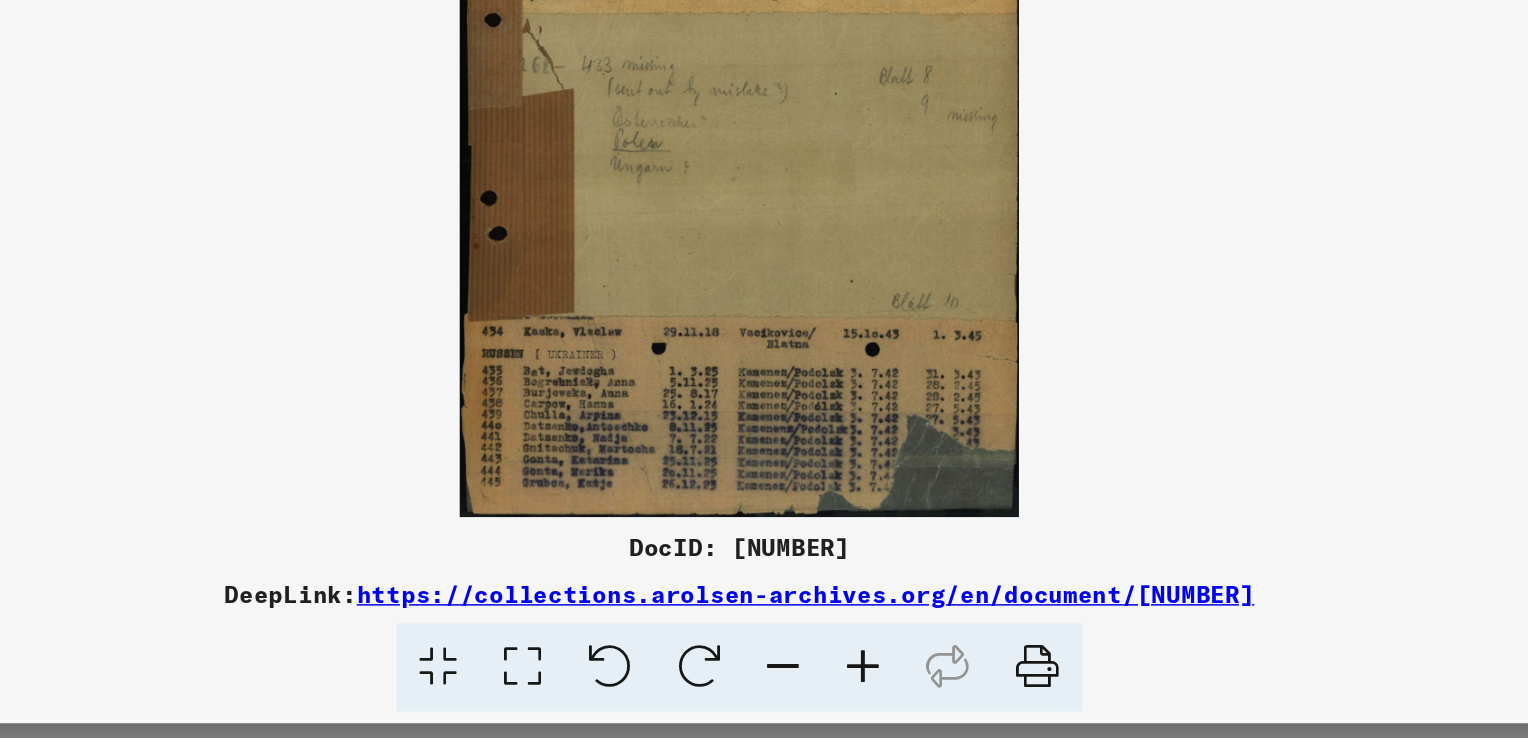 scroll, scrollTop: 0, scrollLeft: 0, axis: both 